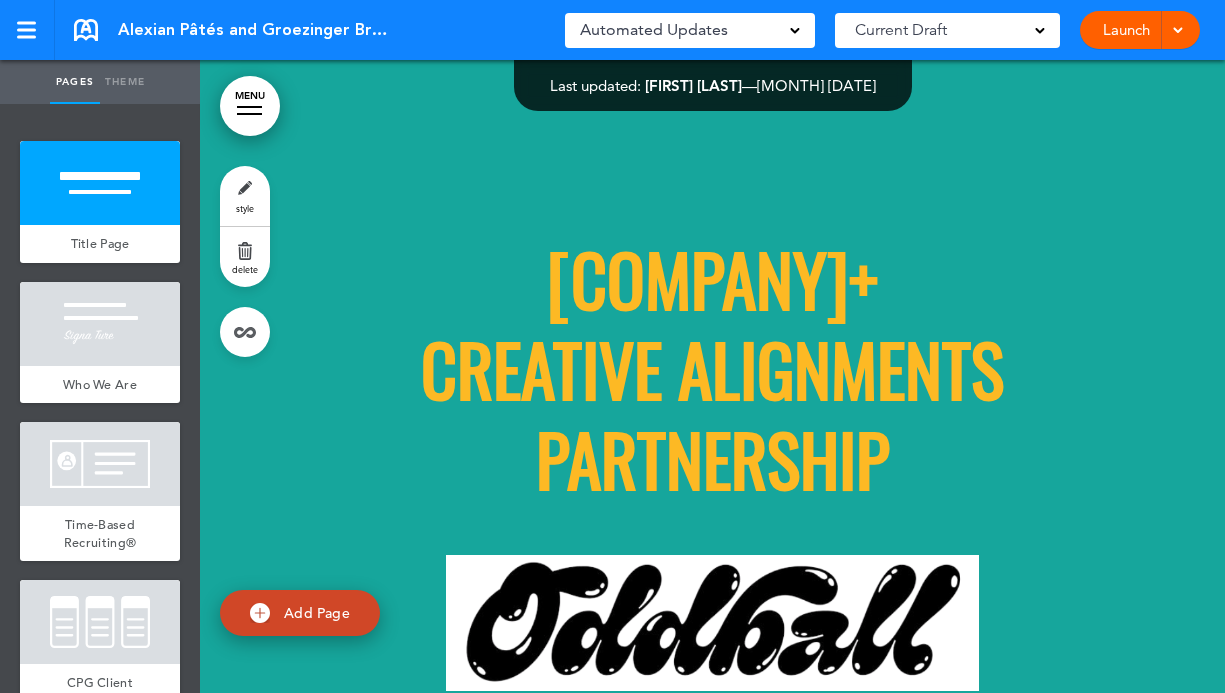 scroll, scrollTop: 0, scrollLeft: 0, axis: both 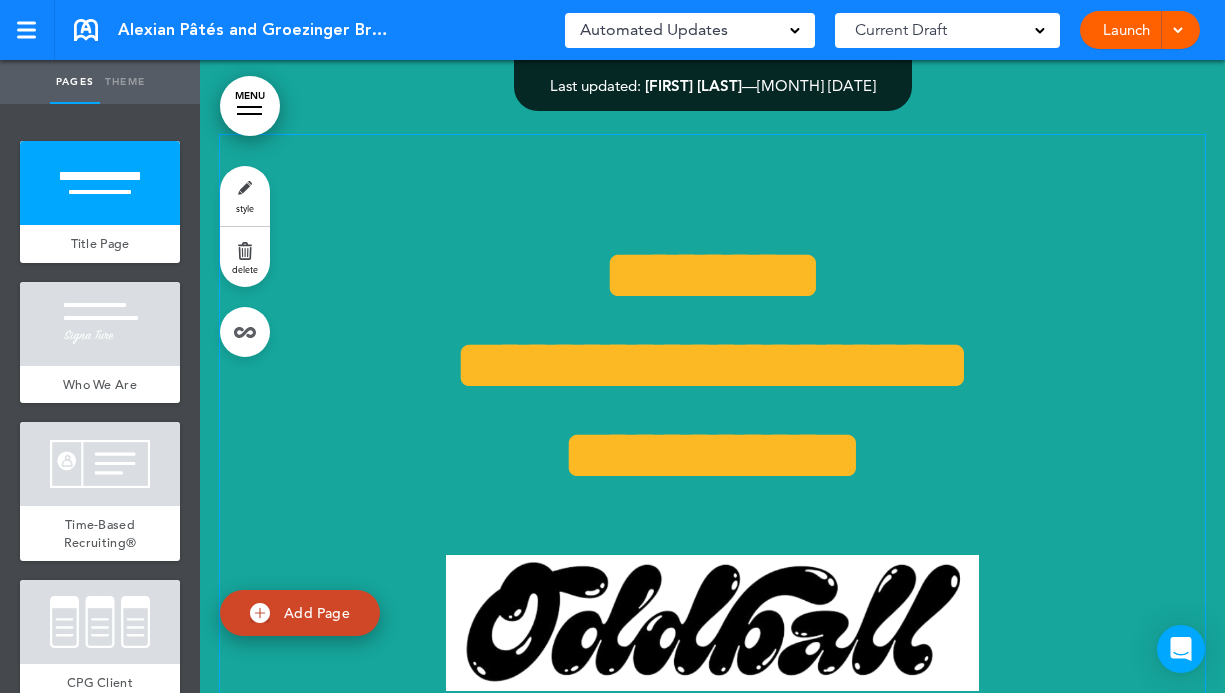click at bounding box center (712, 623) 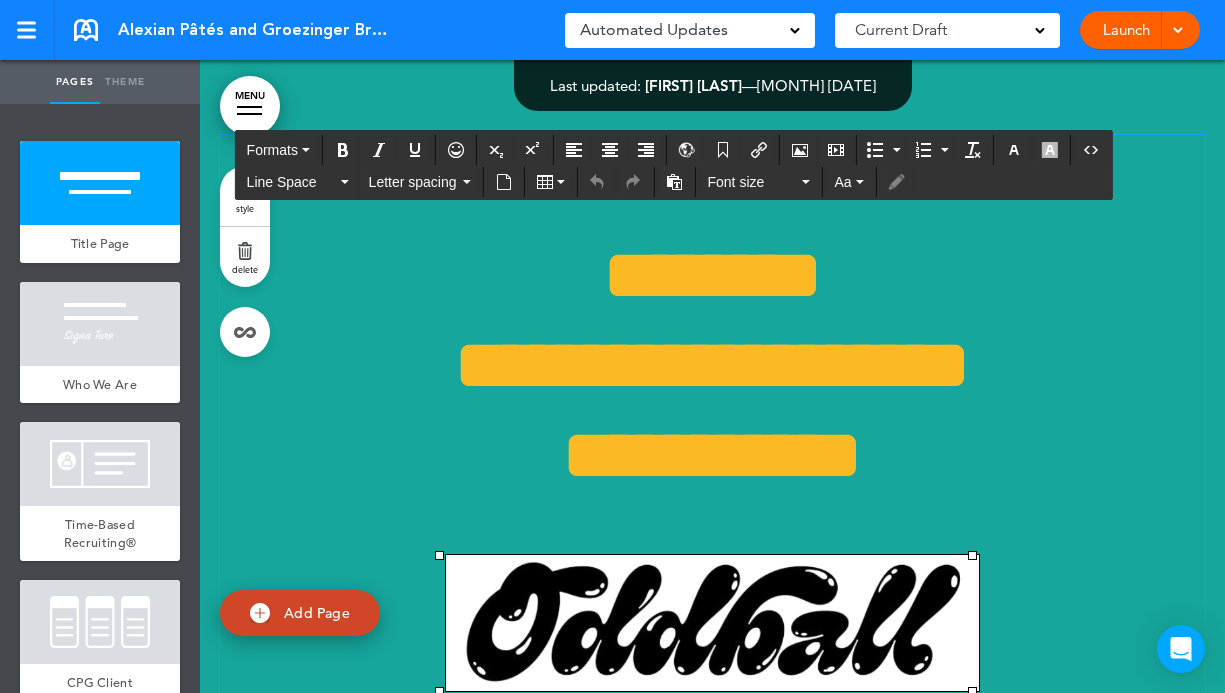 type 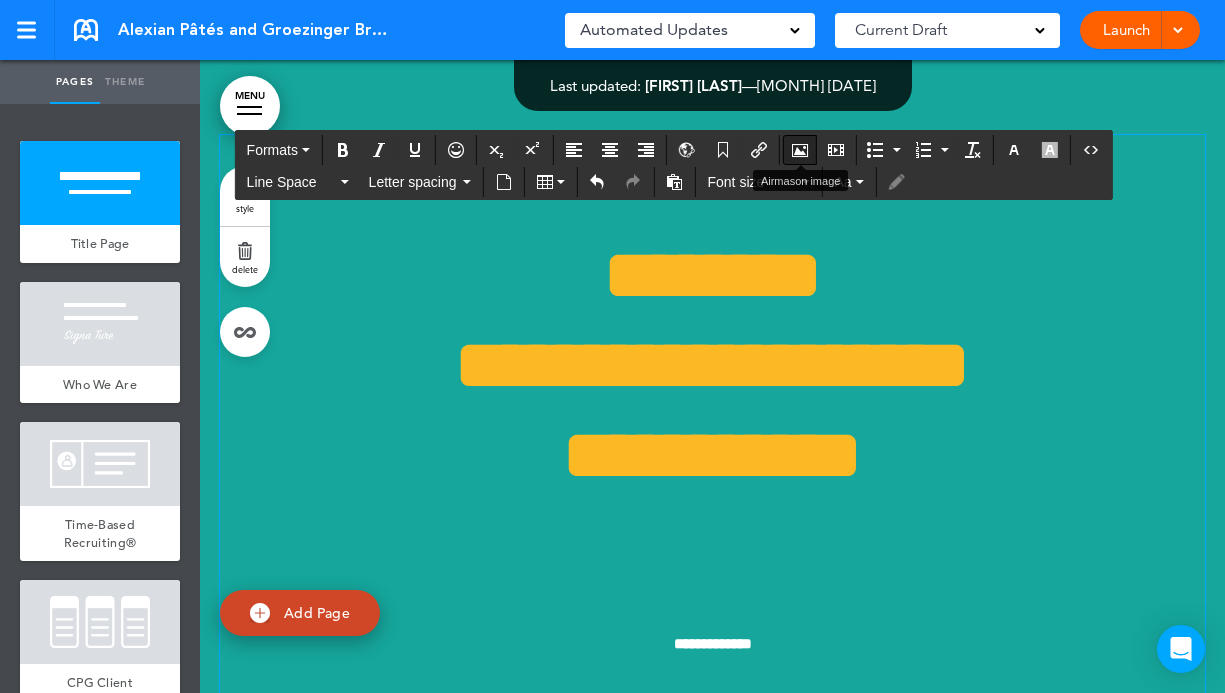 click at bounding box center [800, 150] 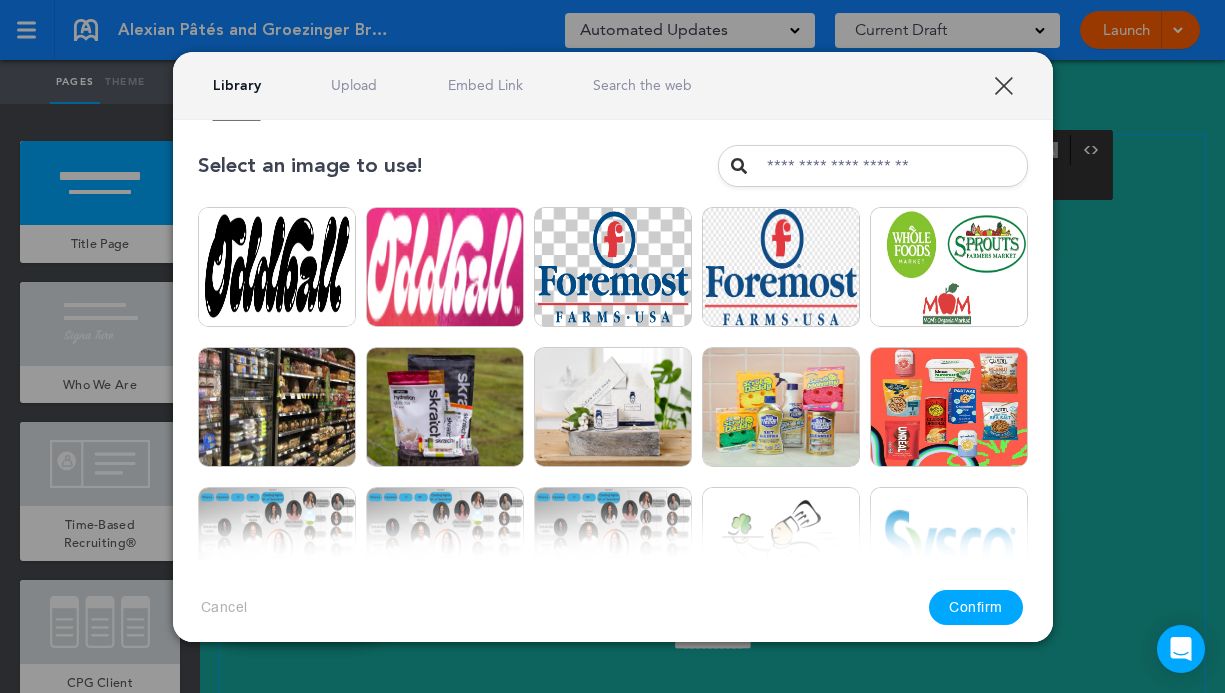 click on "Upload" at bounding box center (354, 85) 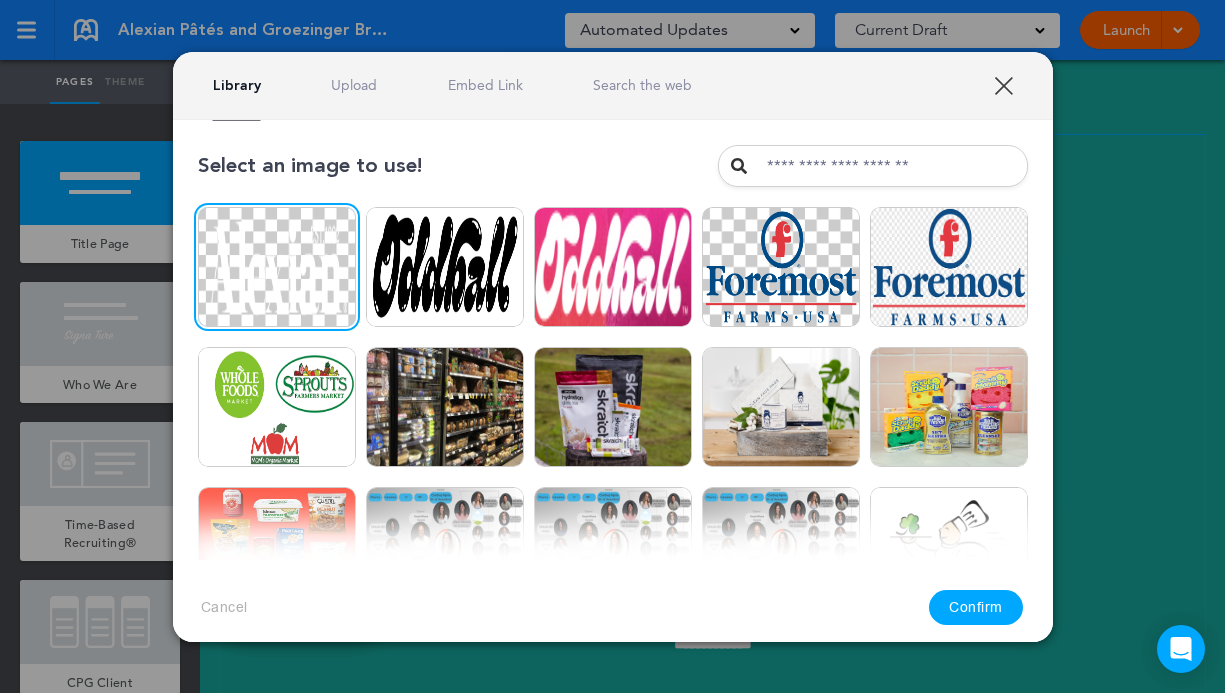 click on "Confirm" at bounding box center [976, 607] 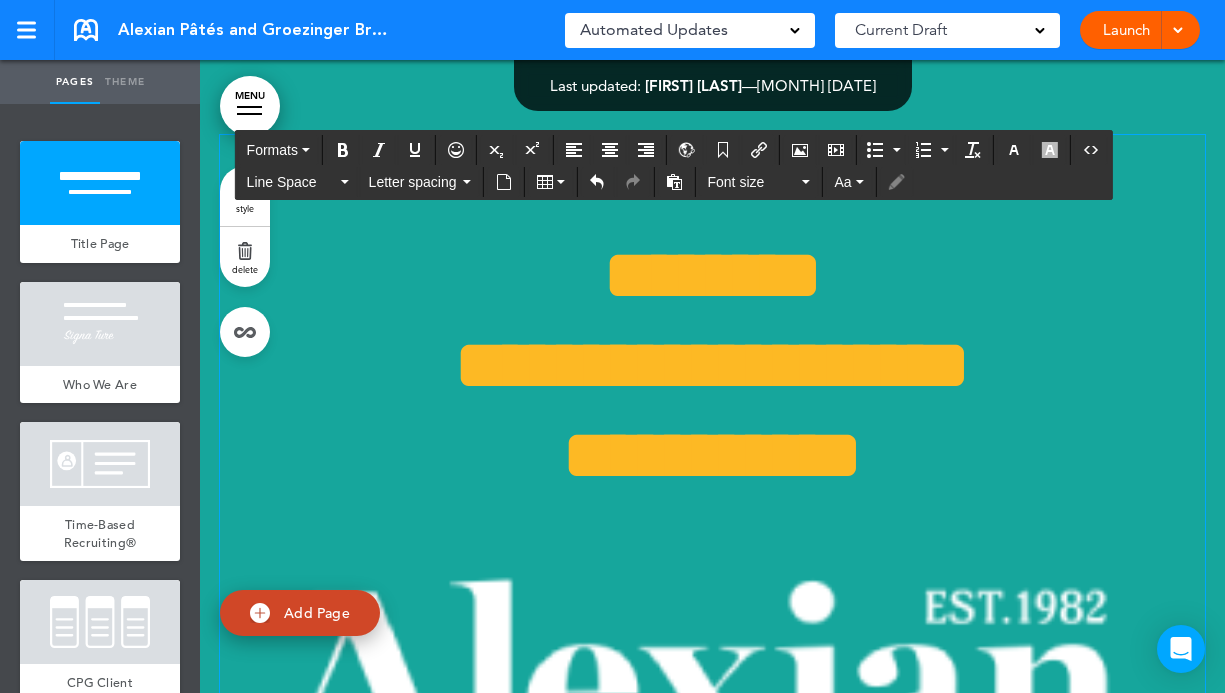 scroll, scrollTop: 12, scrollLeft: 0, axis: vertical 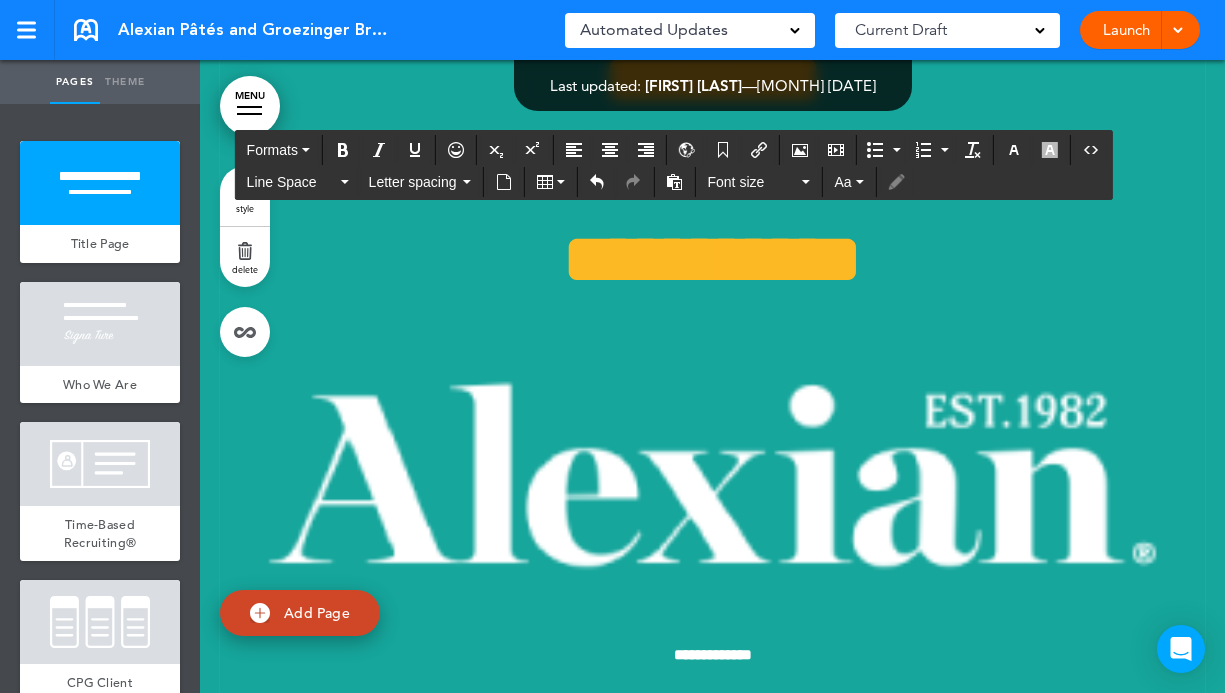 click at bounding box center [712, 474] 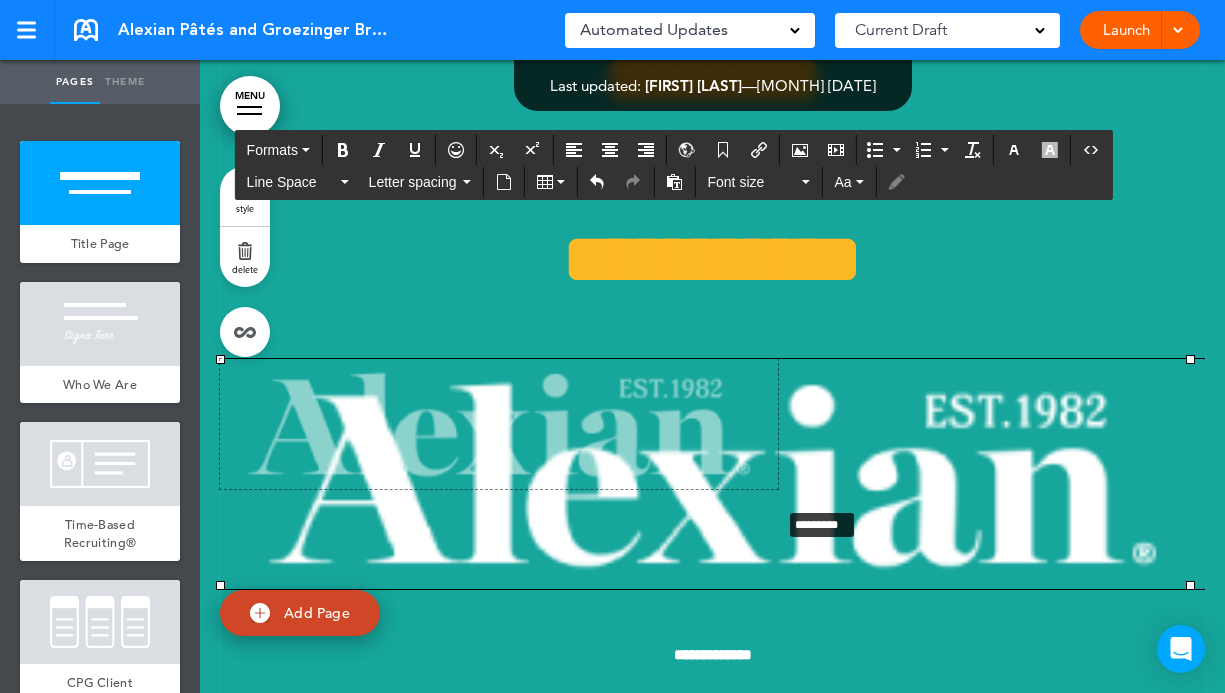 drag, startPoint x: 1188, startPoint y: 581, endPoint x: 778, endPoint y: 504, distance: 417.16785 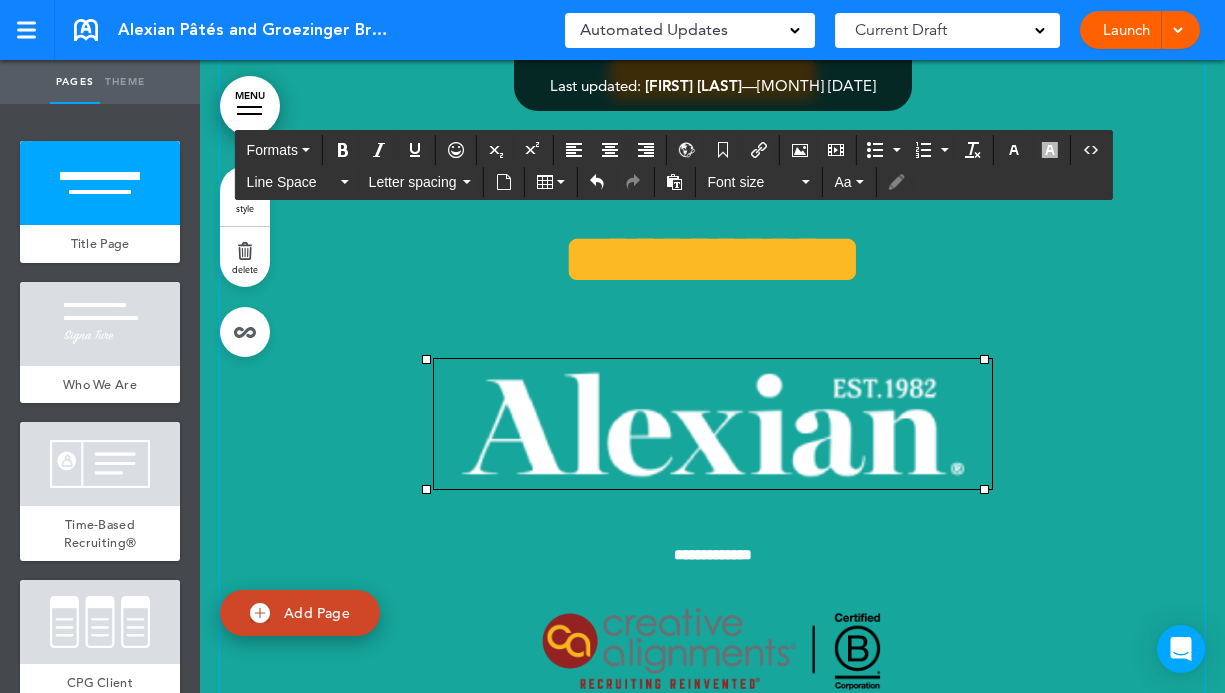 click on "**********" at bounding box center (712, 553) 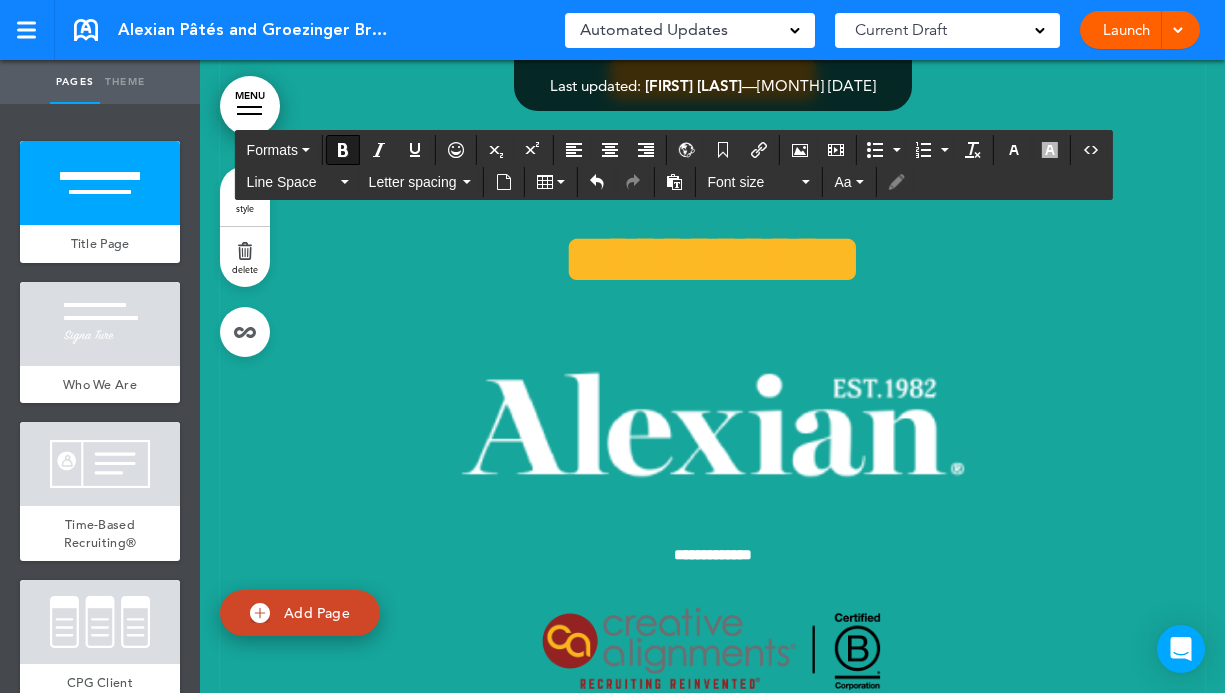 click at bounding box center (713, 424) 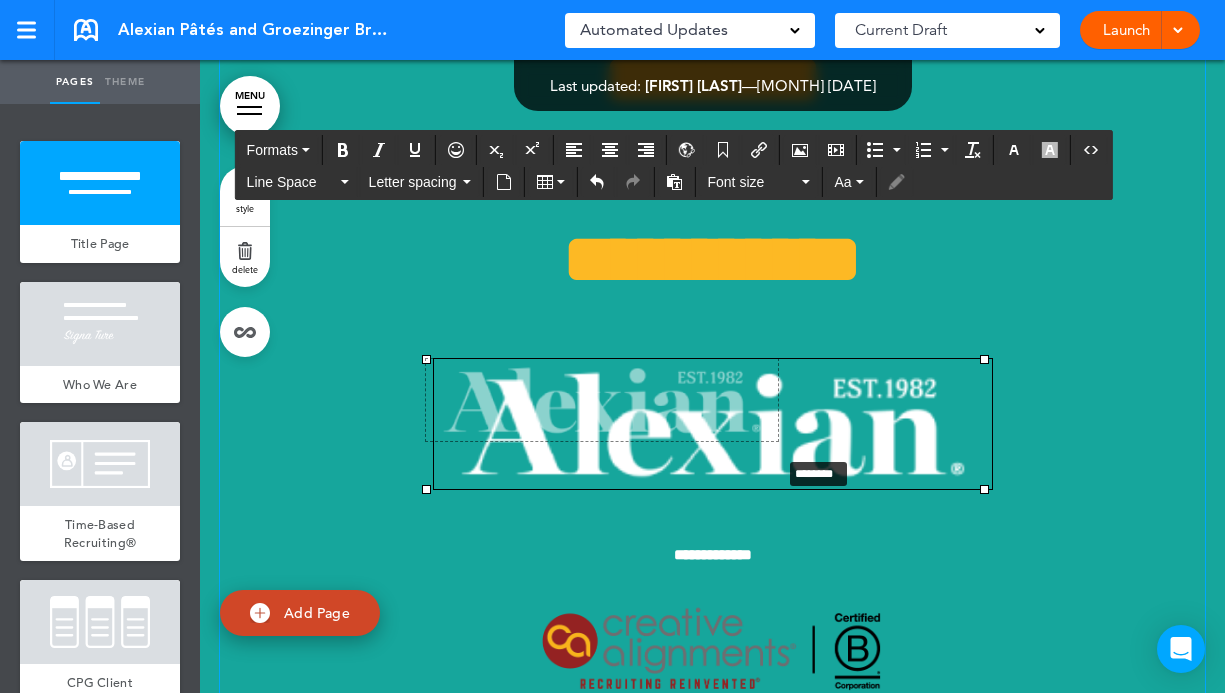 drag, startPoint x: 987, startPoint y: 491, endPoint x: 773, endPoint y: 457, distance: 216.6841 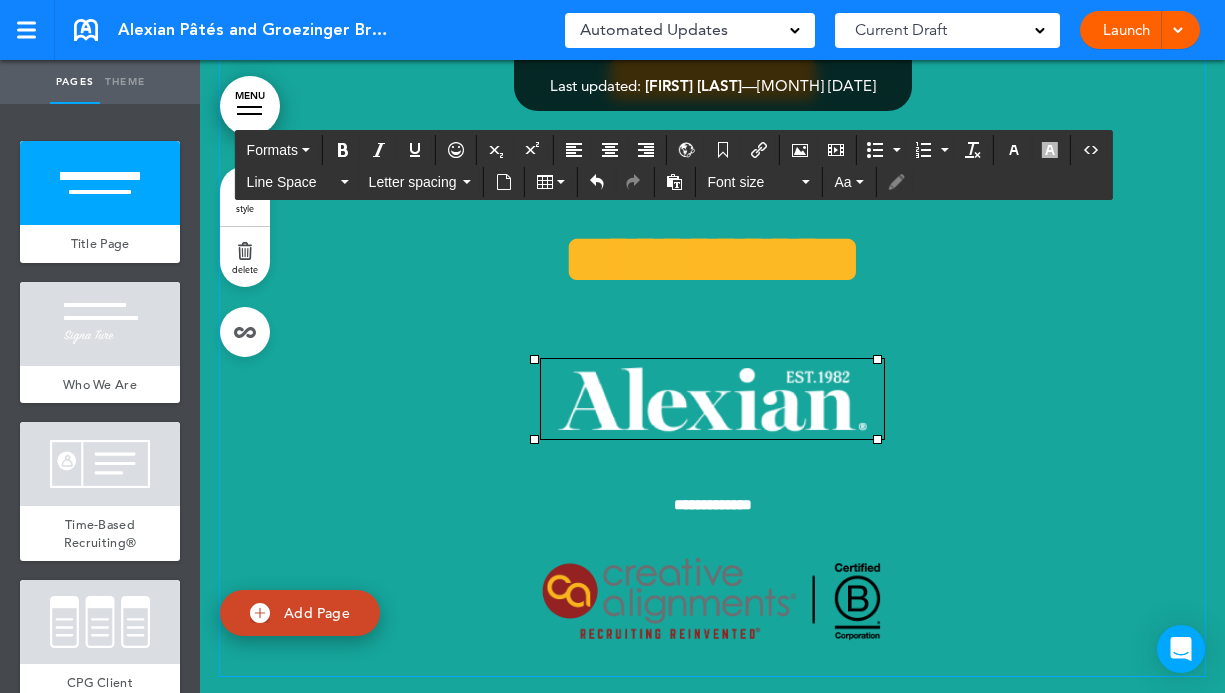 click on "**********" at bounding box center [712, 503] 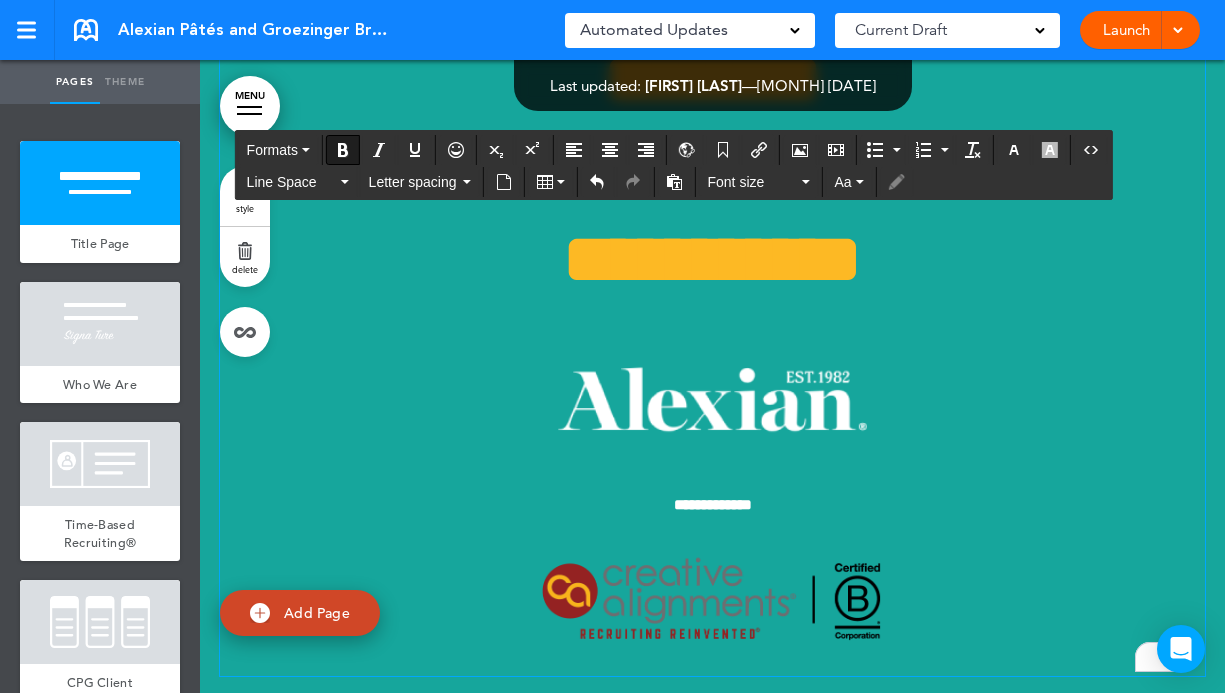 scroll, scrollTop: 67, scrollLeft: 0, axis: vertical 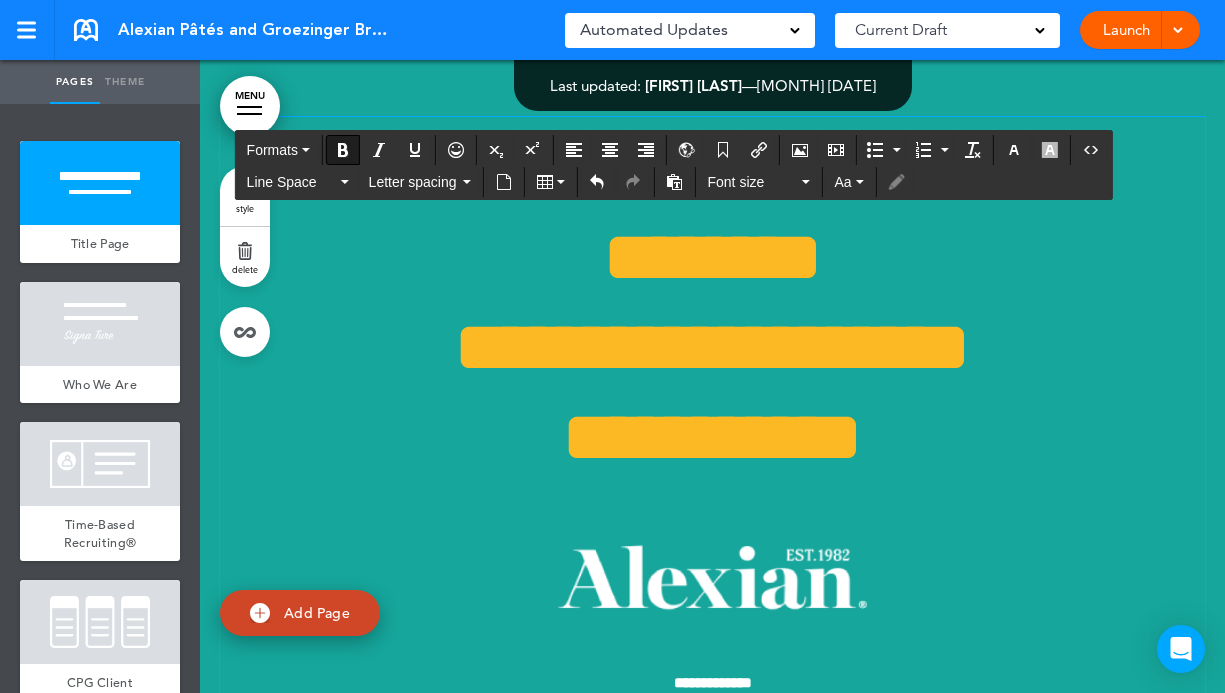 click at bounding box center [712, 577] 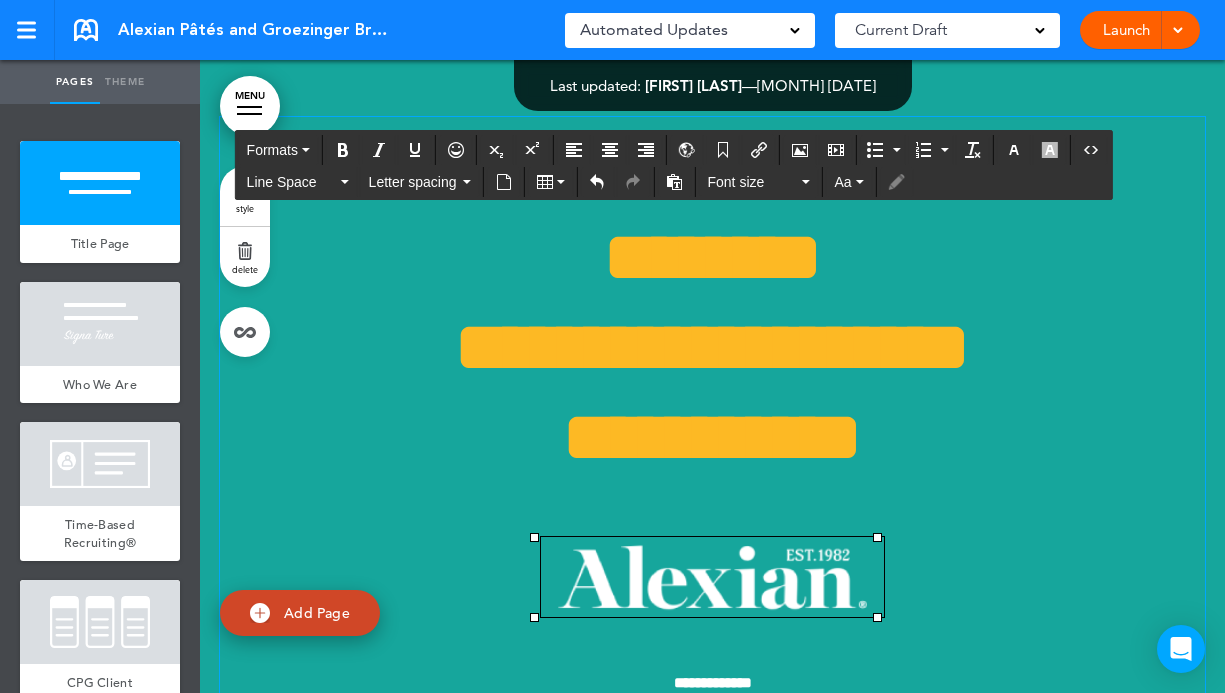 click at bounding box center [712, 583] 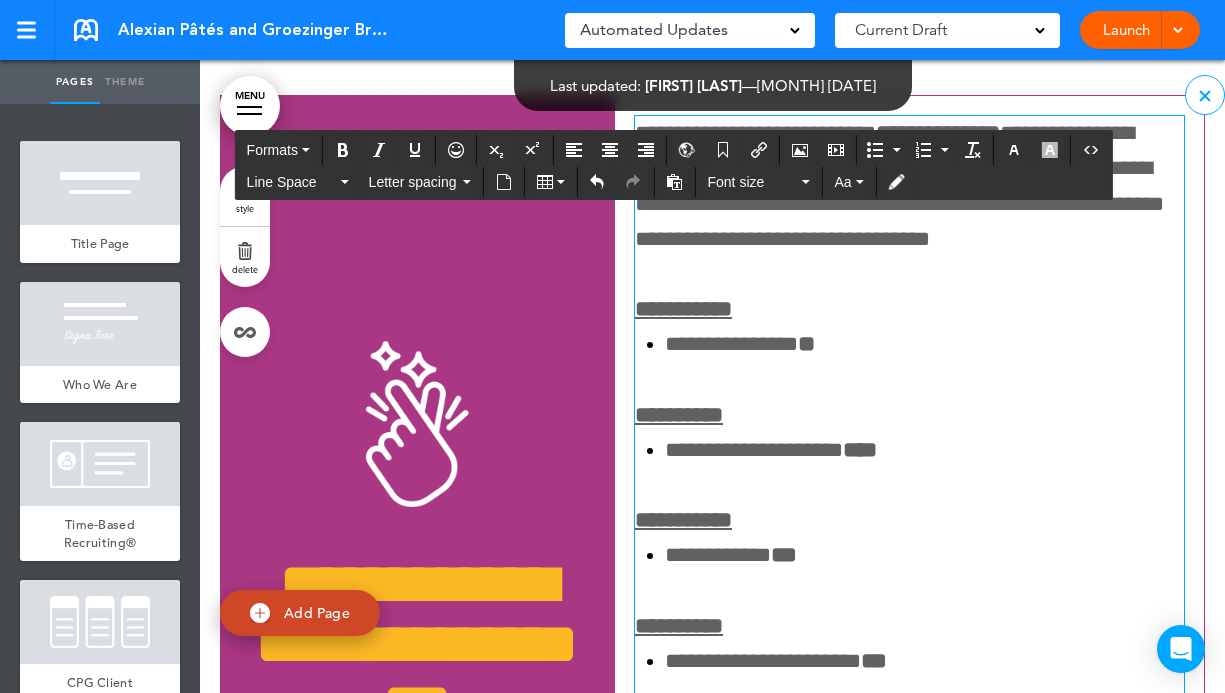 scroll, scrollTop: 5866, scrollLeft: 0, axis: vertical 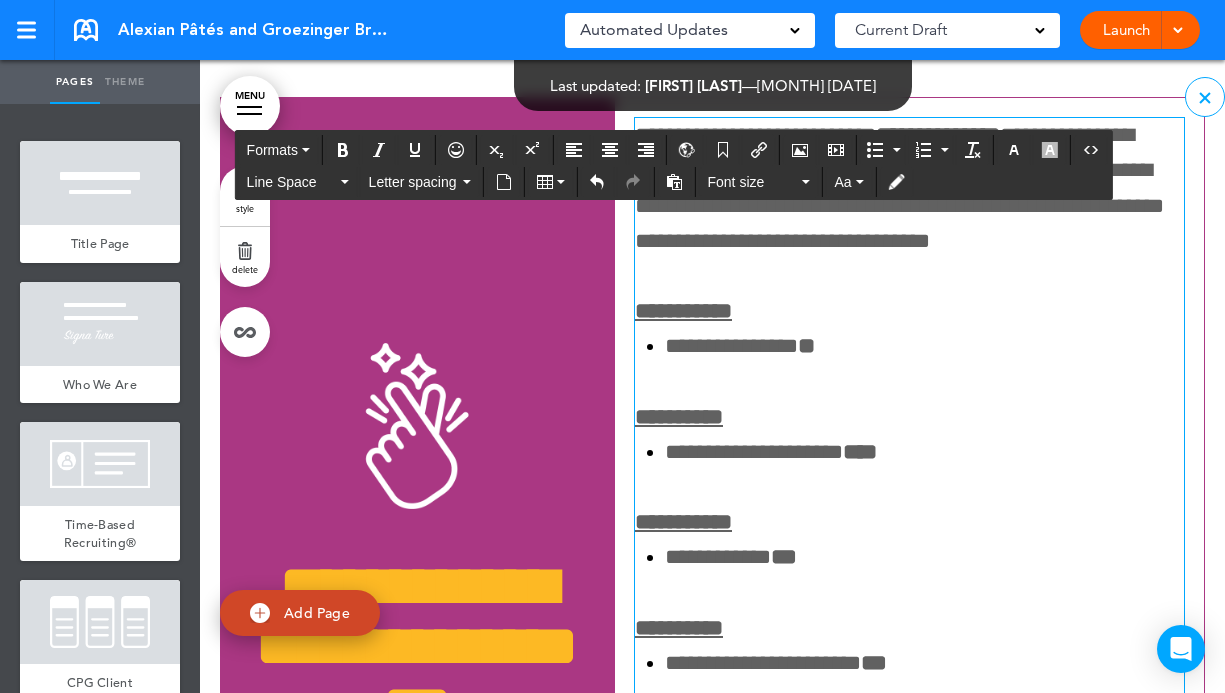 click on "**********" at bounding box center [909, 311] 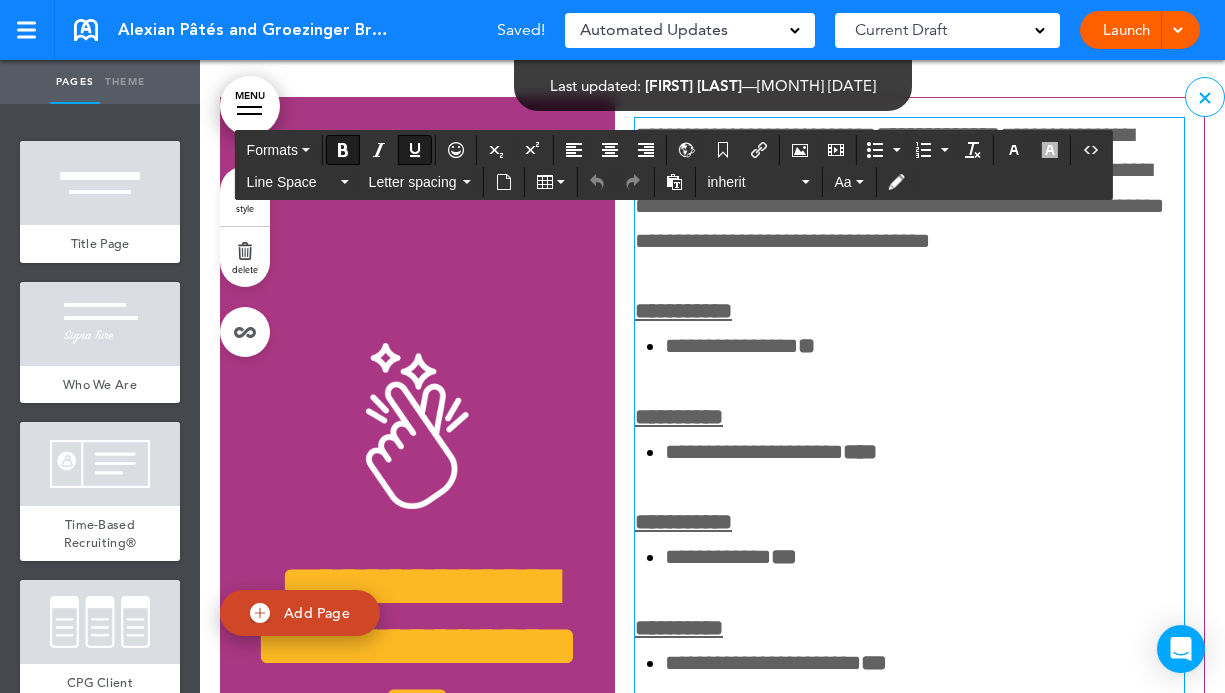 scroll, scrollTop: 5860, scrollLeft: 0, axis: vertical 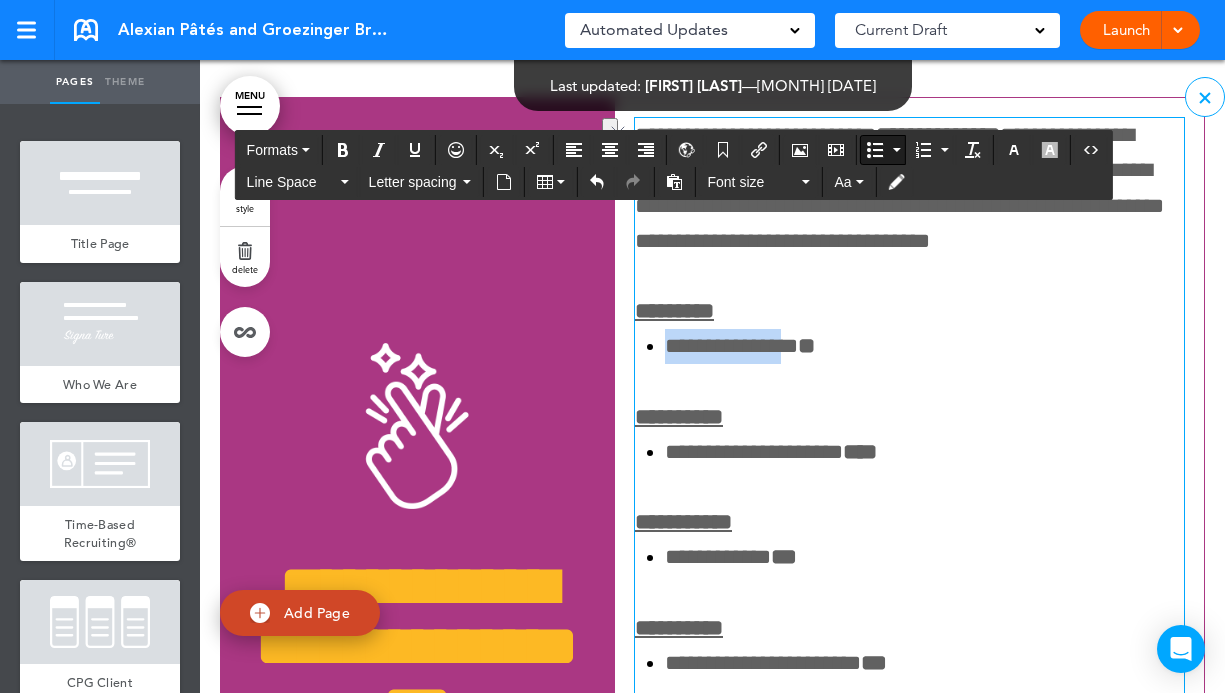 drag, startPoint x: 814, startPoint y: 373, endPoint x: 663, endPoint y: 372, distance: 151.00331 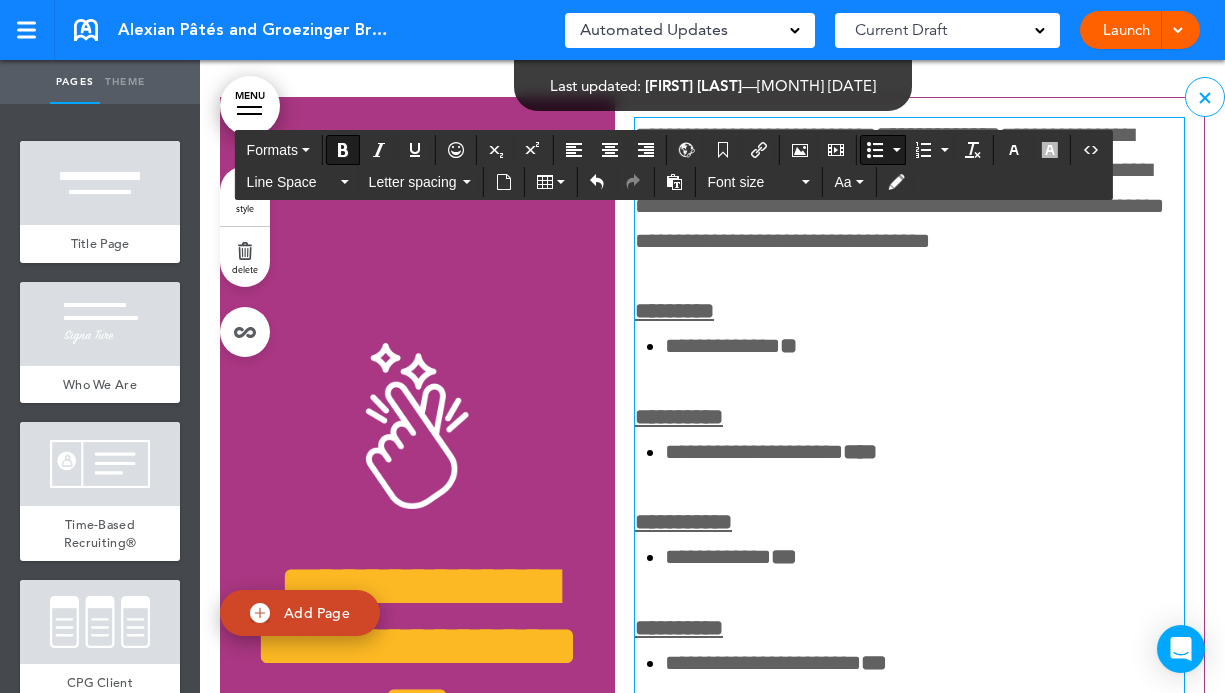 click on "**" at bounding box center (788, 346) 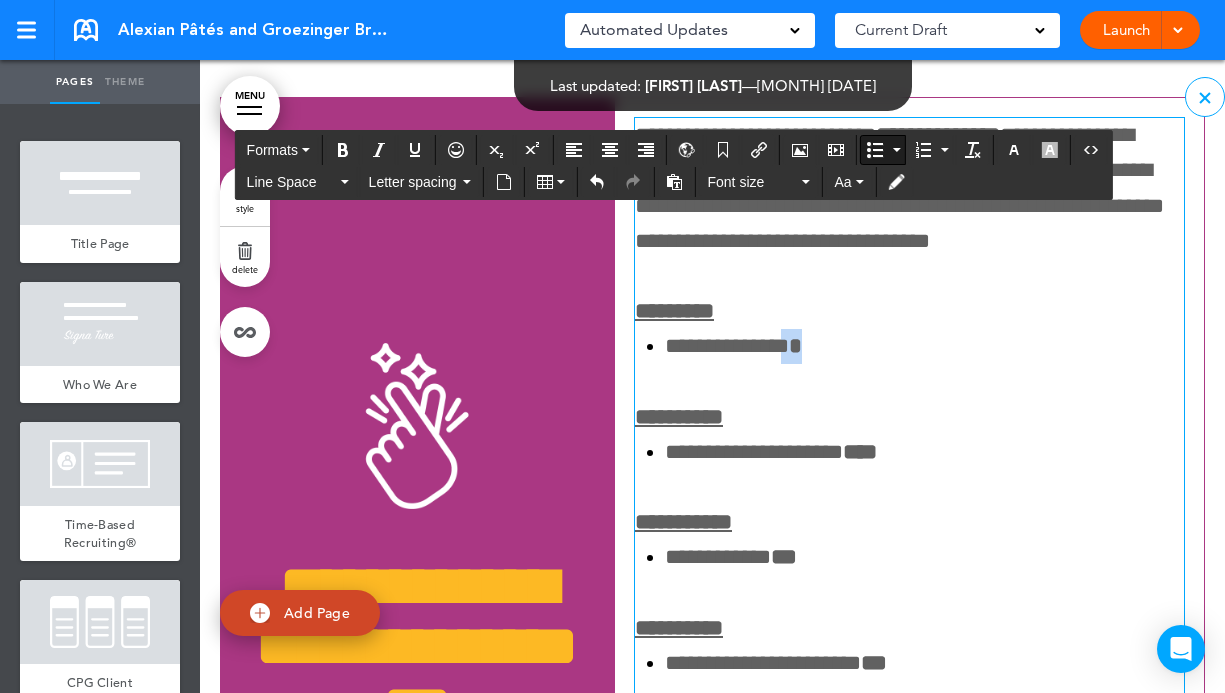 drag, startPoint x: 811, startPoint y: 373, endPoint x: 784, endPoint y: 370, distance: 27.166155 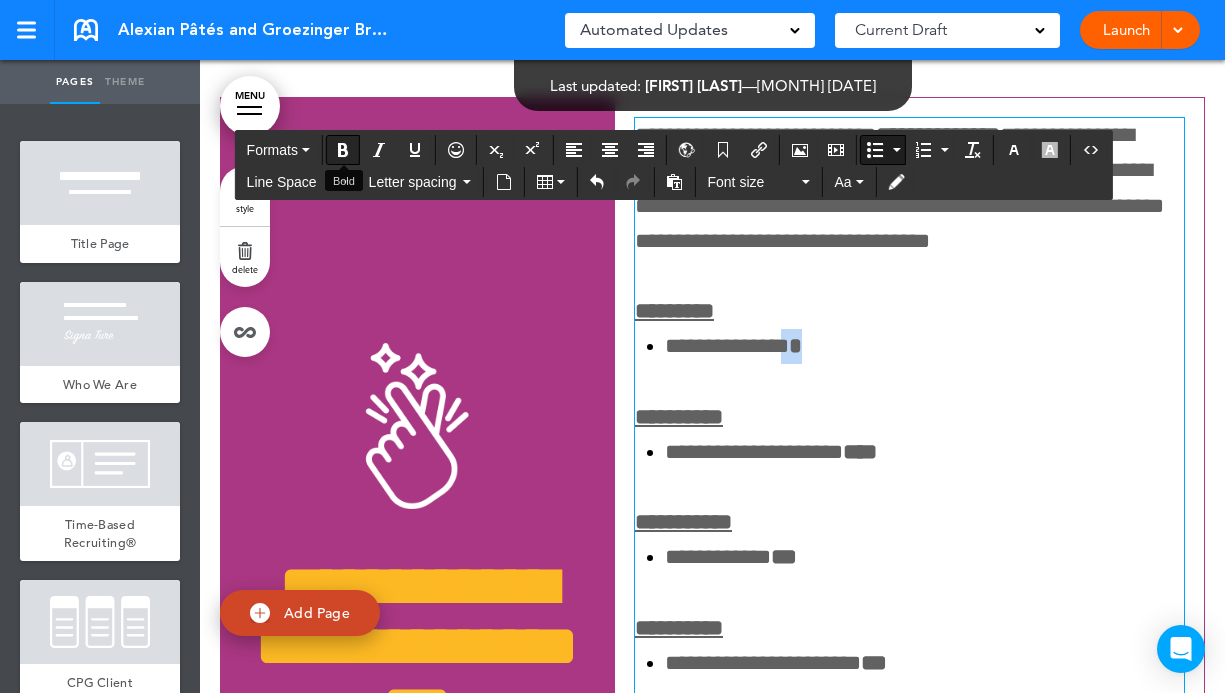 click at bounding box center (343, 150) 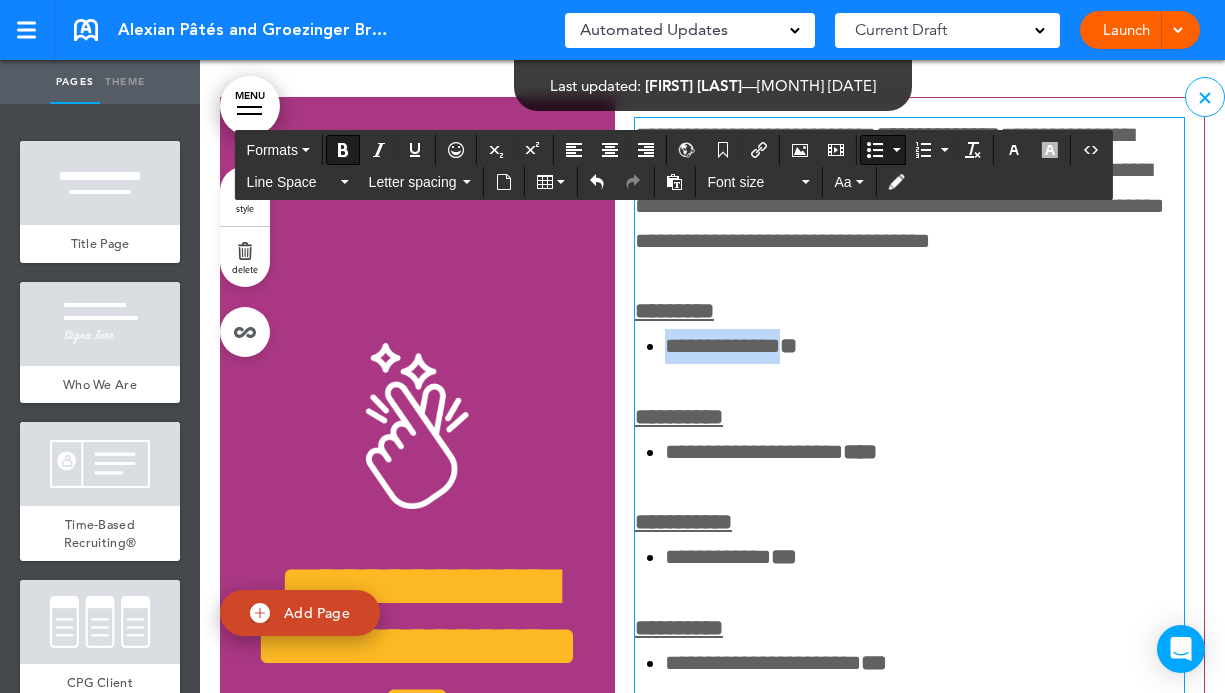 click on "**********" at bounding box center (909, 417) 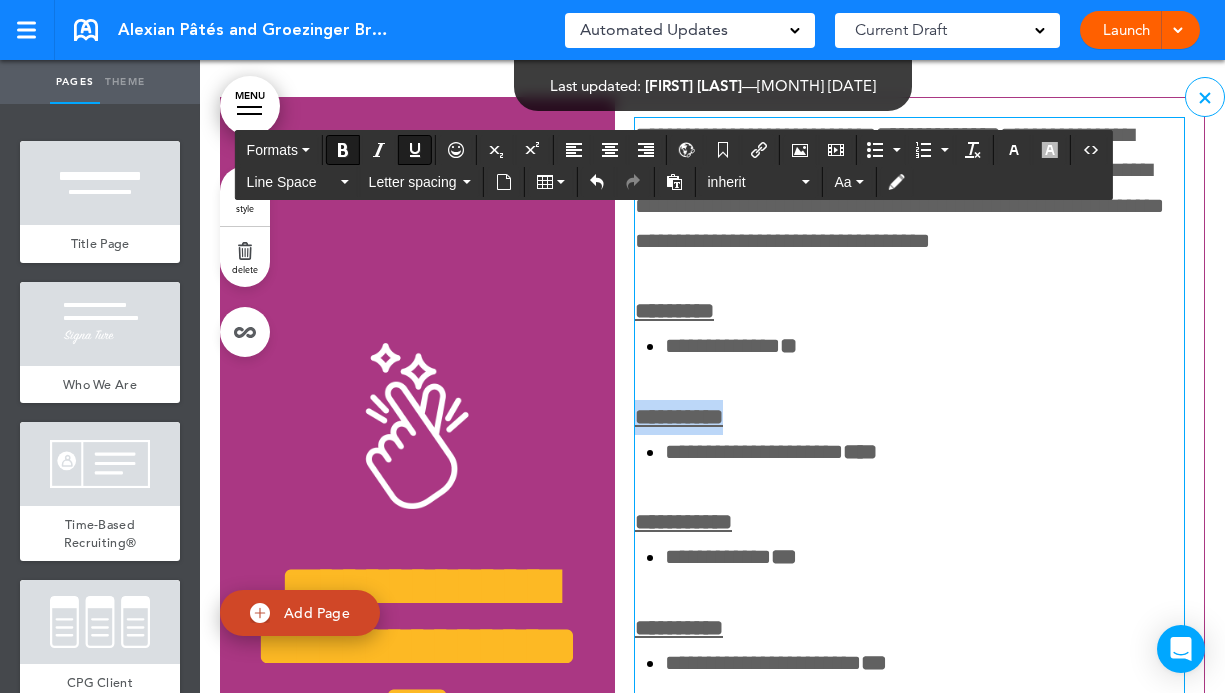 drag, startPoint x: 748, startPoint y: 444, endPoint x: 632, endPoint y: 435, distance: 116.34862 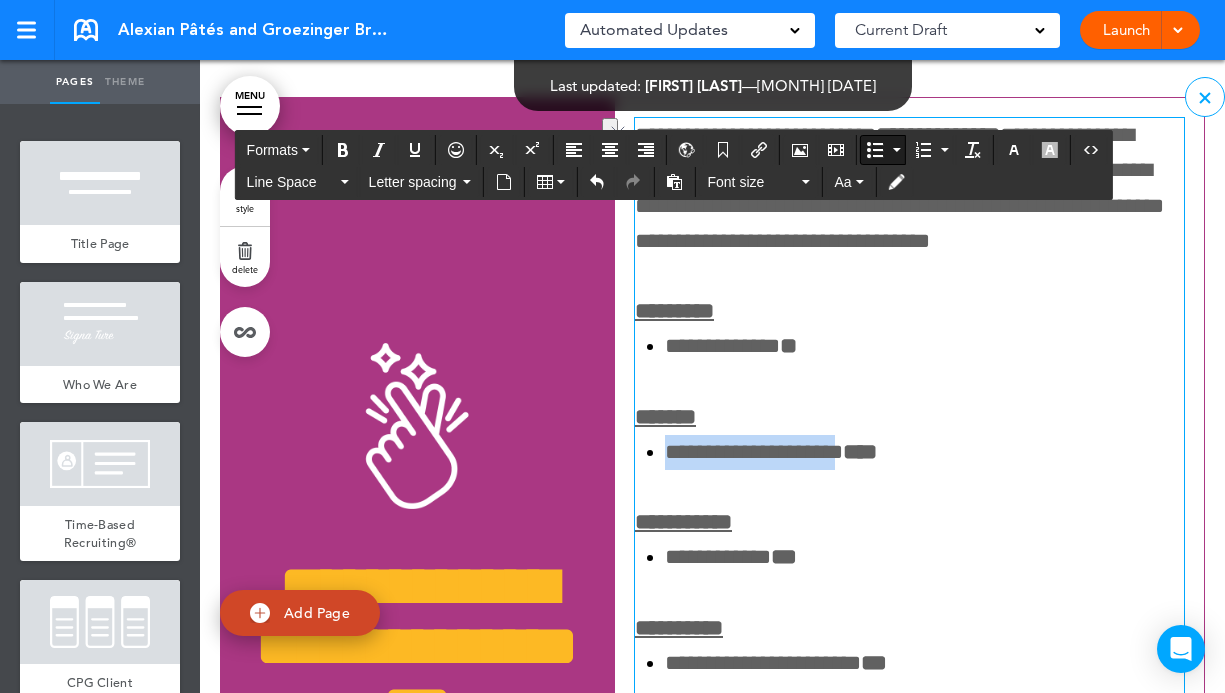 drag, startPoint x: 839, startPoint y: 481, endPoint x: 660, endPoint y: 478, distance: 179.02513 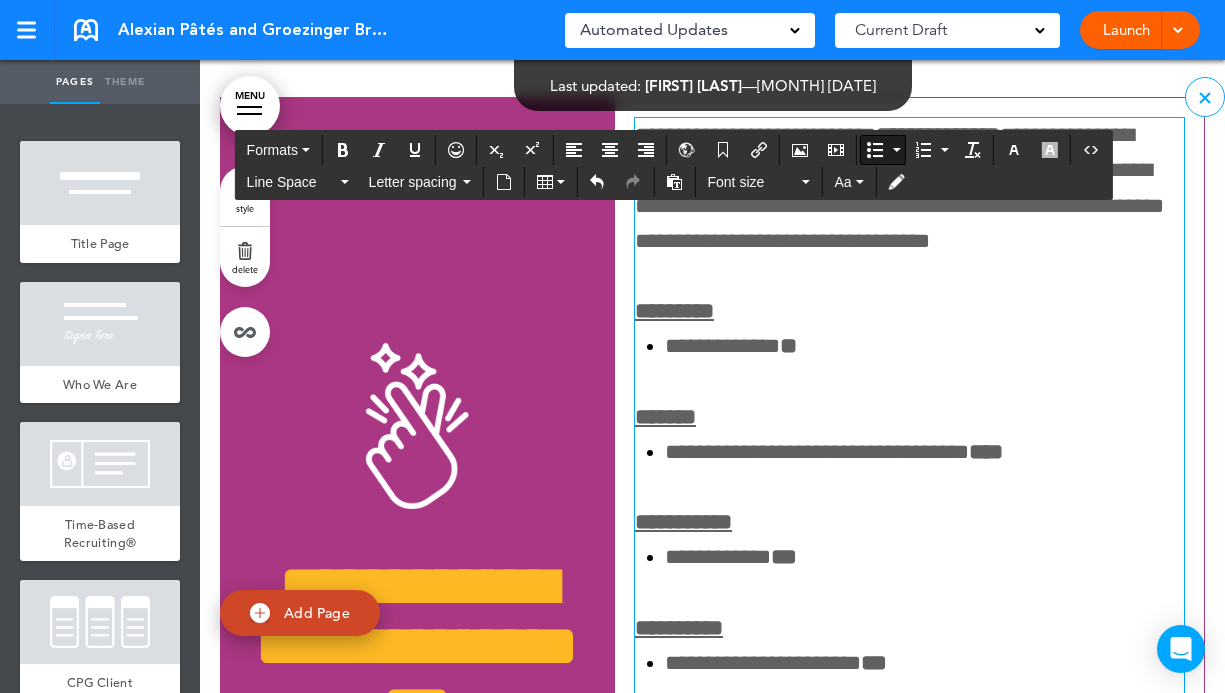 click on "***" at bounding box center (986, 452) 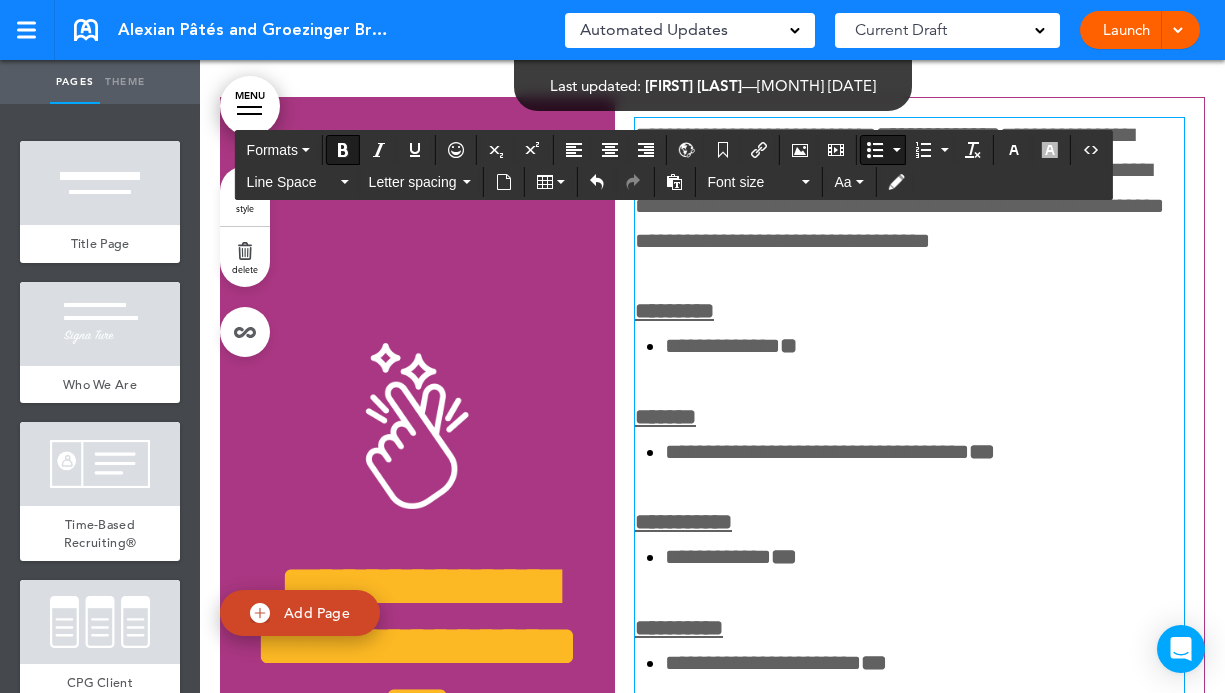 scroll, scrollTop: 5865, scrollLeft: 0, axis: vertical 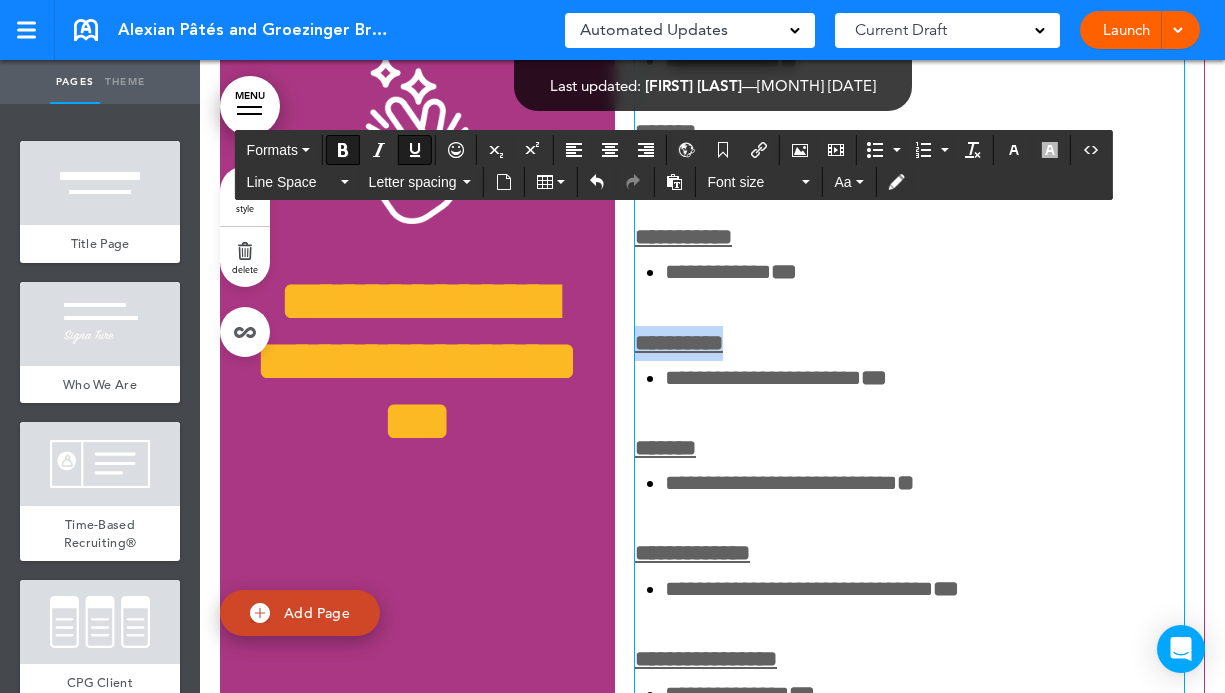 drag, startPoint x: 749, startPoint y: 364, endPoint x: 627, endPoint y: 369, distance: 122.10242 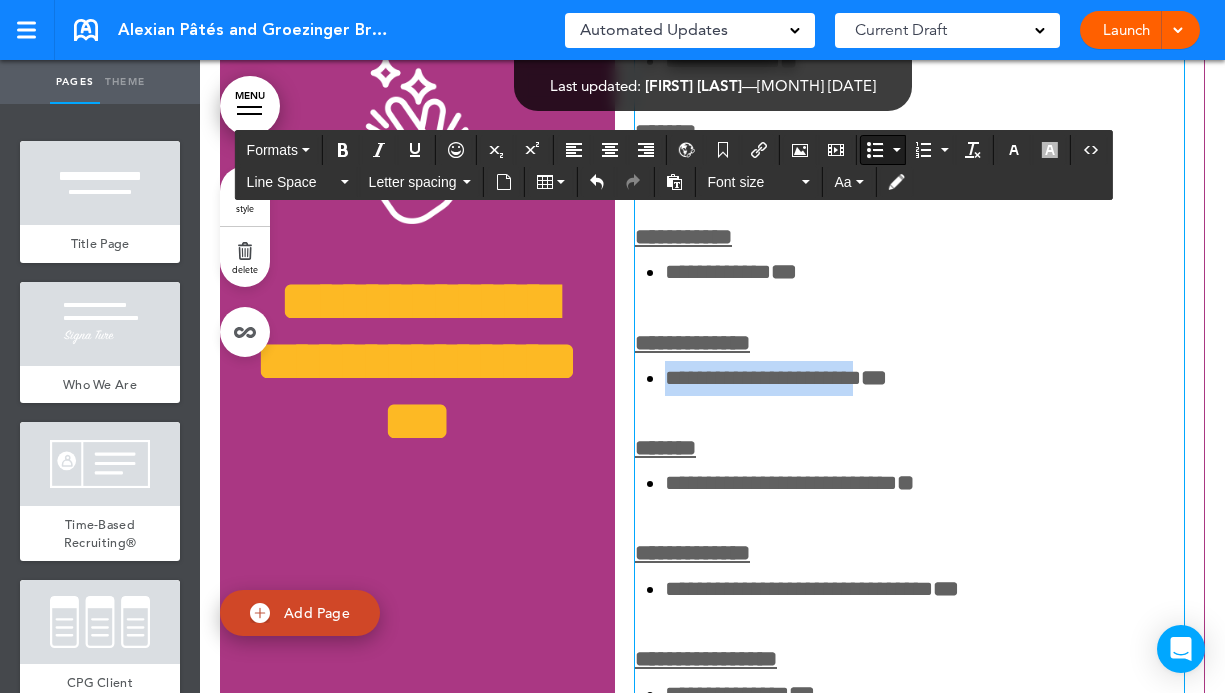 drag, startPoint x: 870, startPoint y: 406, endPoint x: 663, endPoint y: 412, distance: 207.08694 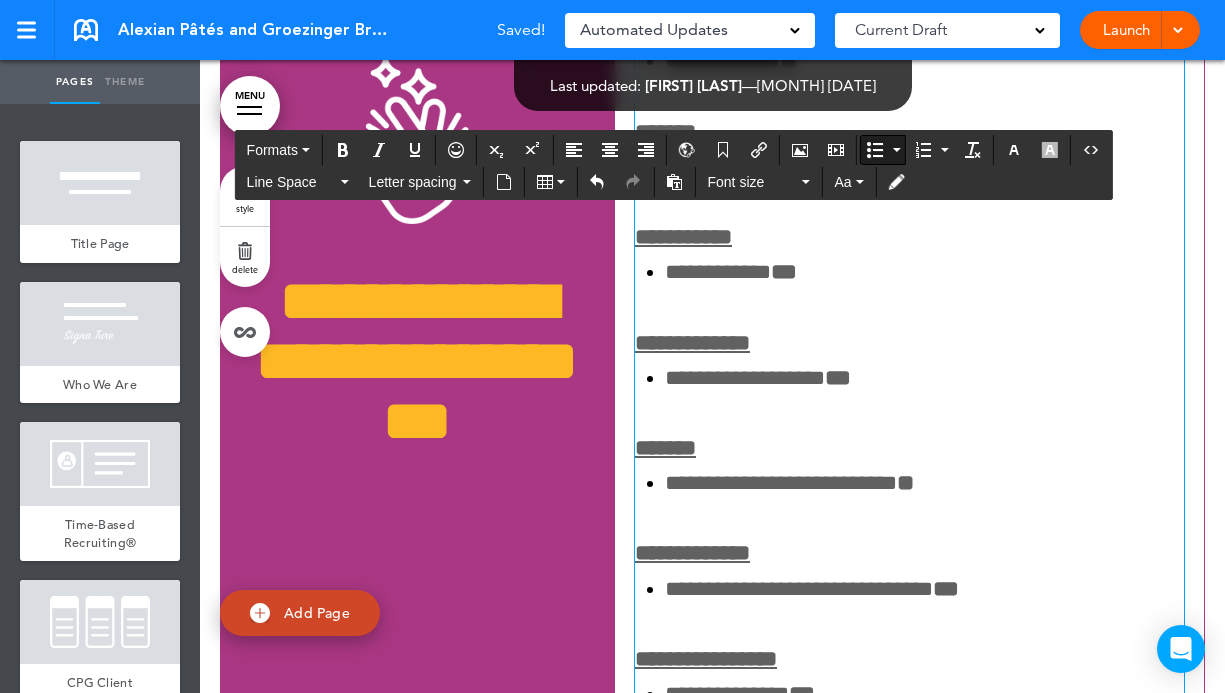 click on "**" at bounding box center [838, 378] 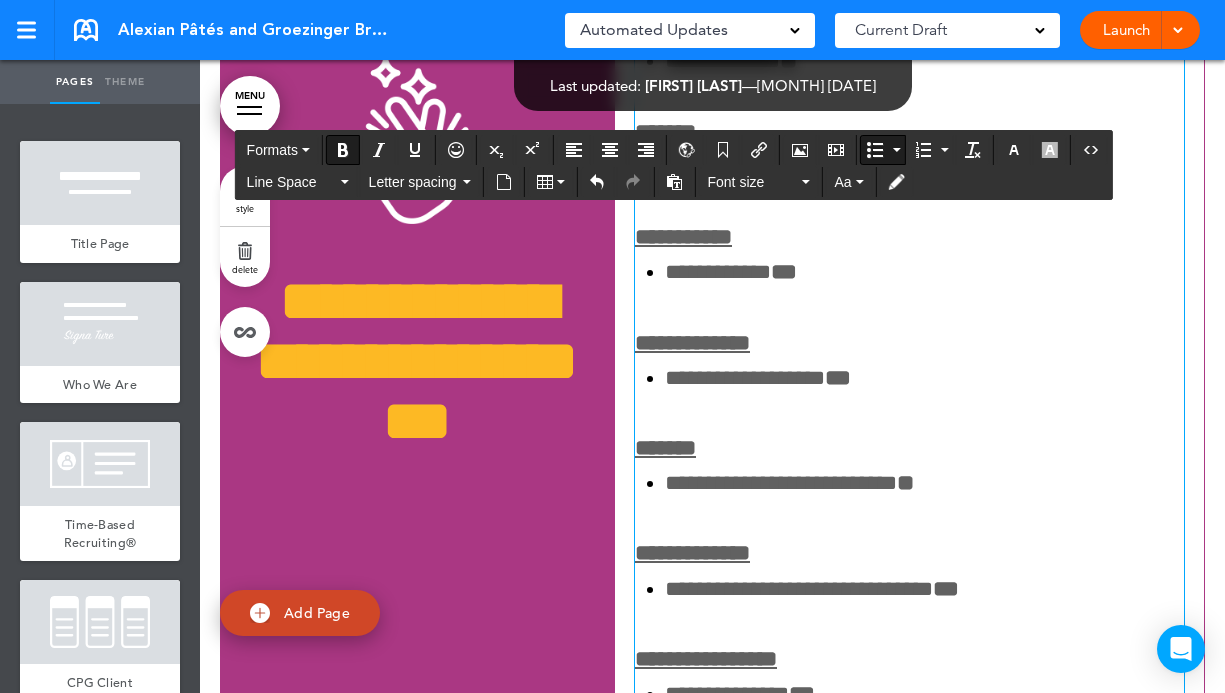 scroll, scrollTop: 6011, scrollLeft: 0, axis: vertical 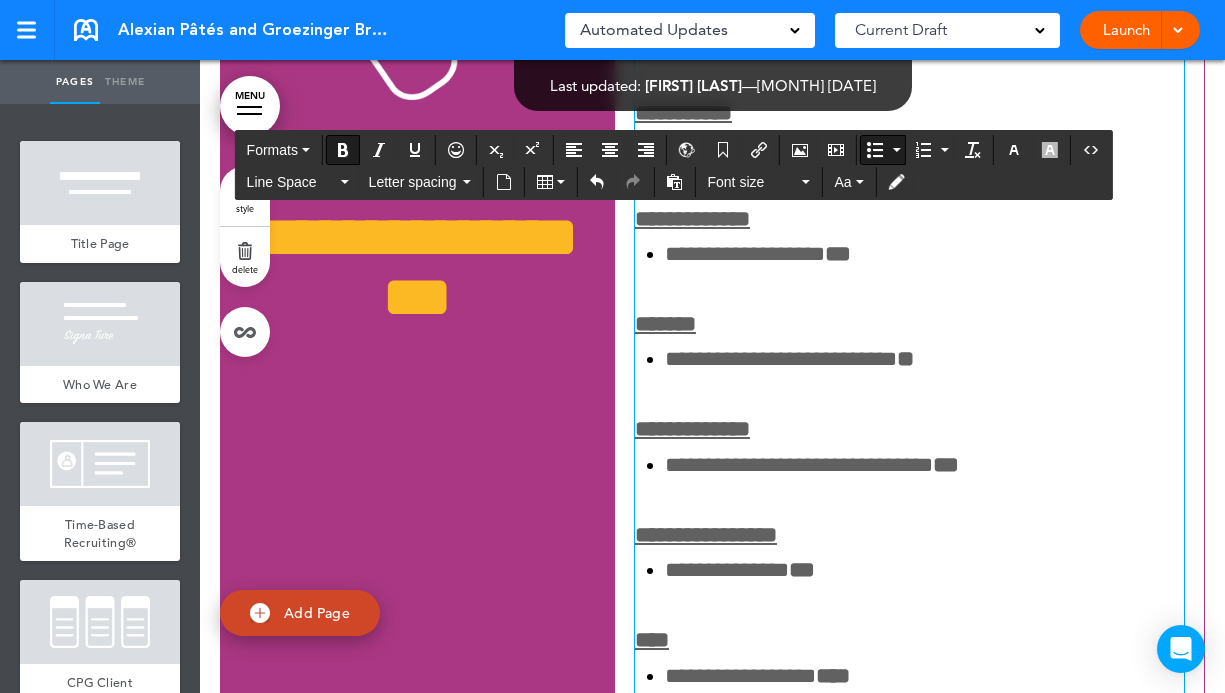 click on "**********" at bounding box center [909, 535] 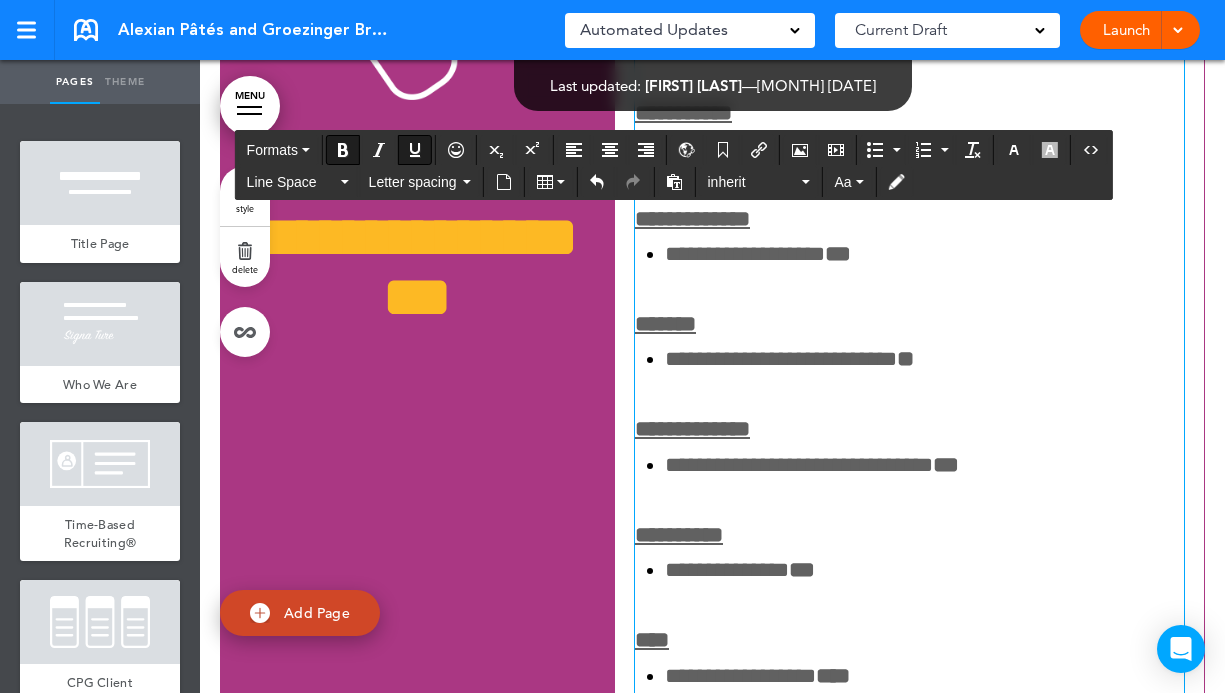 click on "**********" at bounding box center [920, 570] 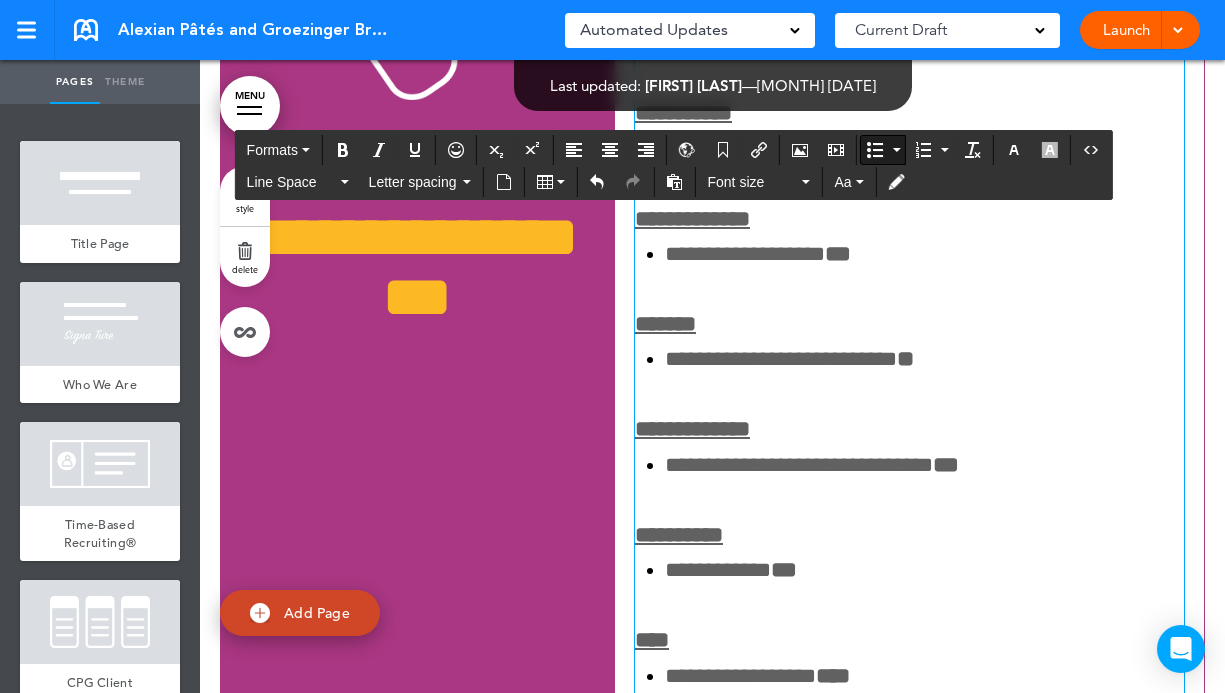 click on "**" at bounding box center (784, 570) 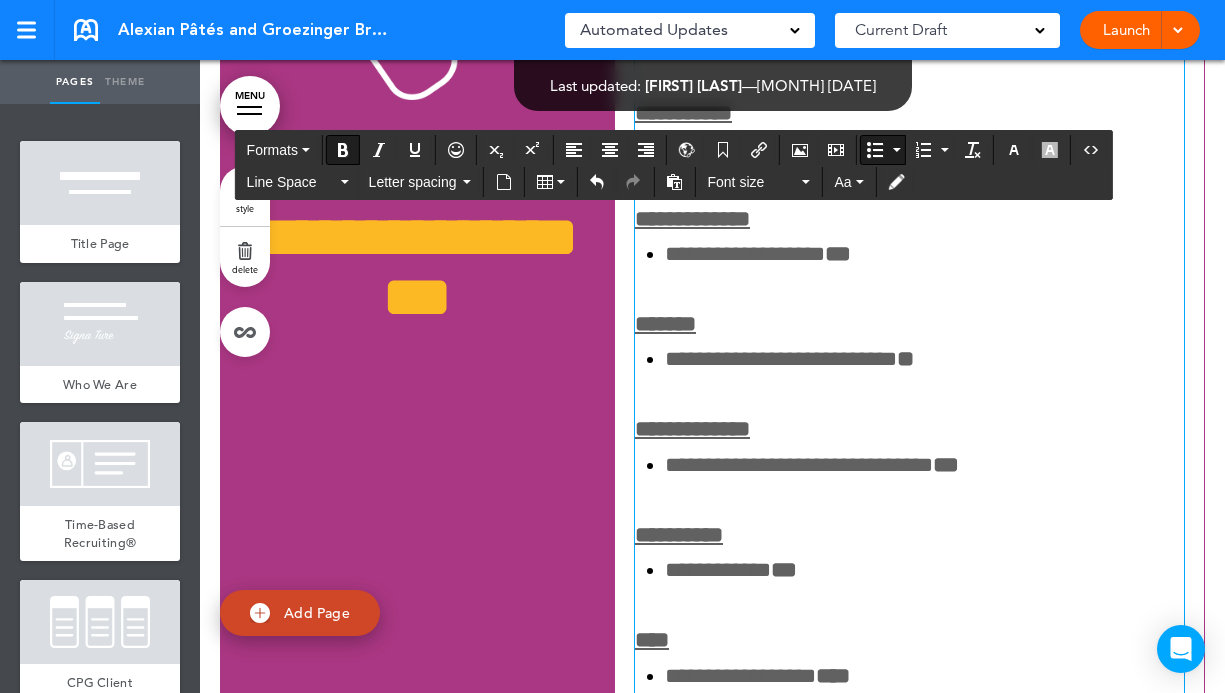 scroll, scrollTop: 6432, scrollLeft: 0, axis: vertical 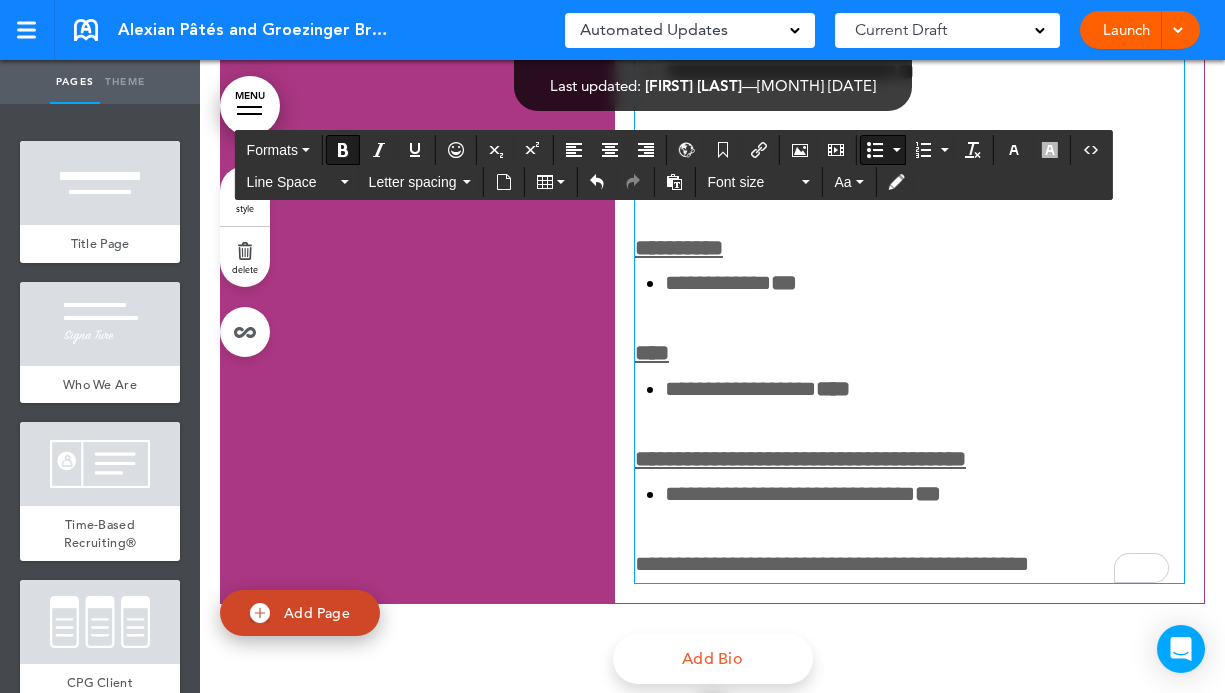 click on "****" at bounding box center (909, 353) 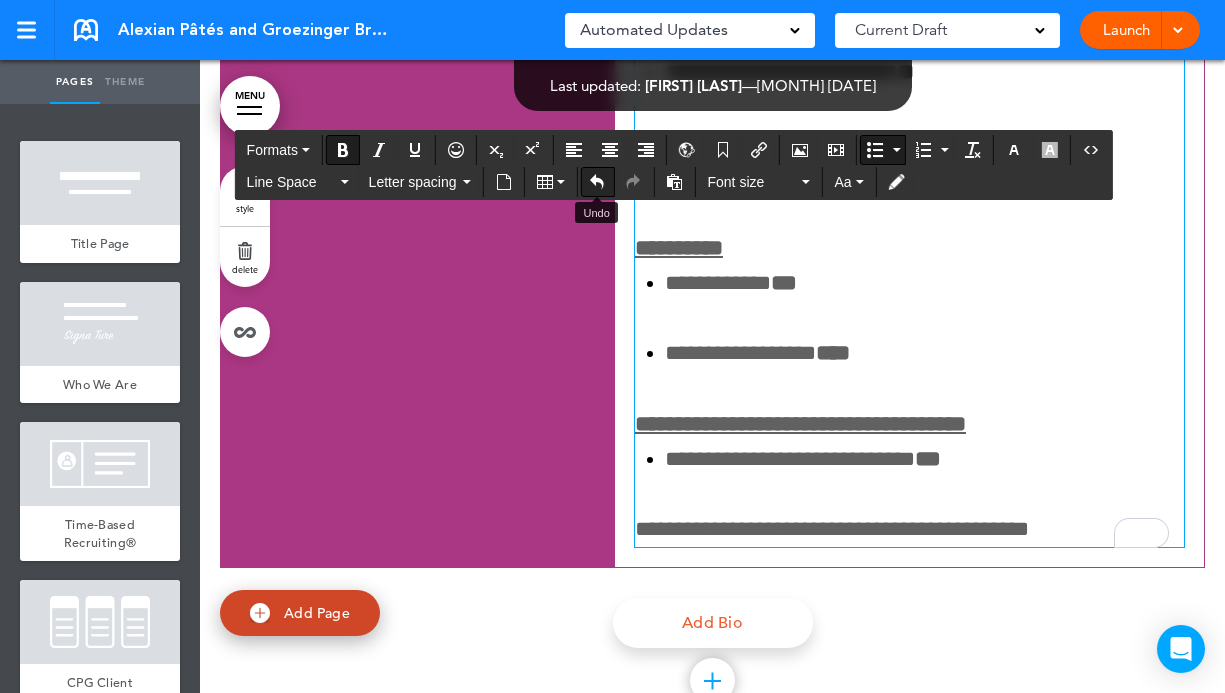 click at bounding box center (597, 182) 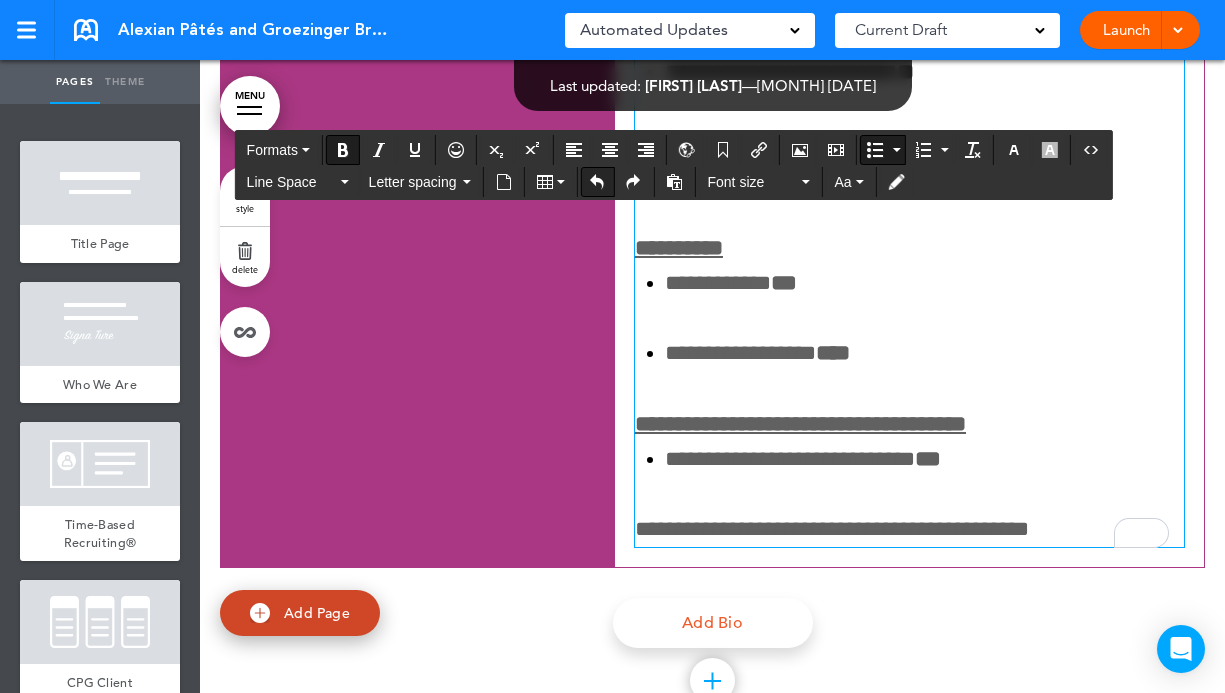 click at bounding box center [597, 182] 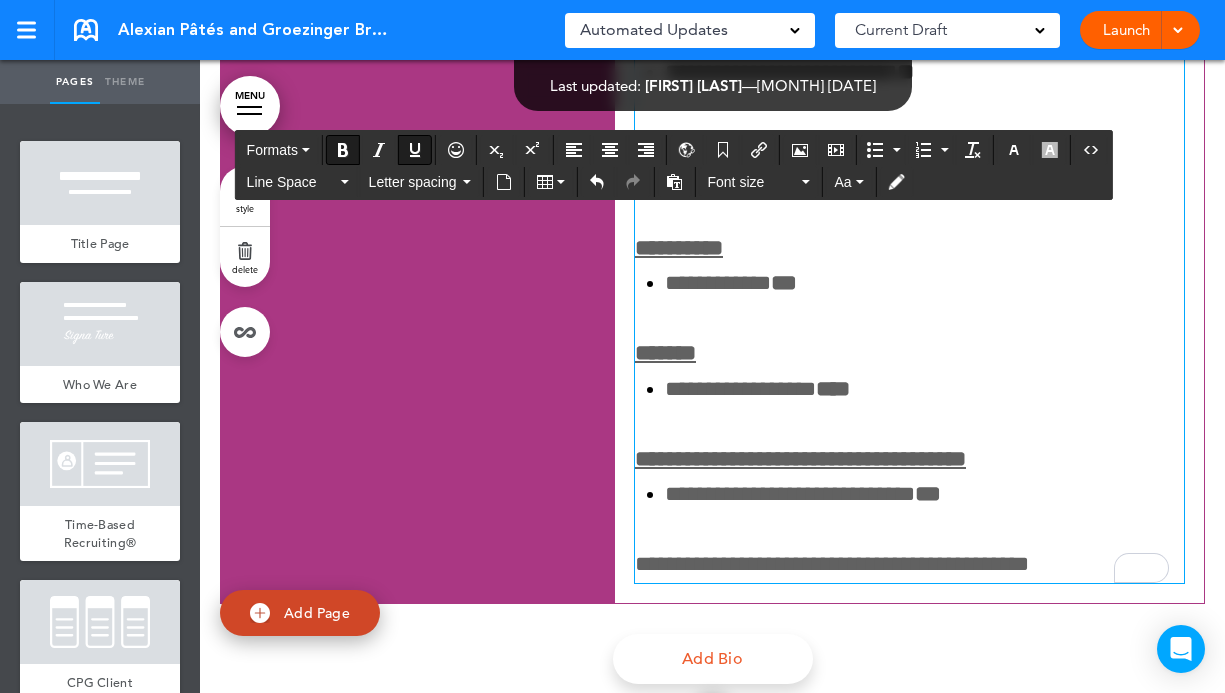 click on "****" at bounding box center [833, 389] 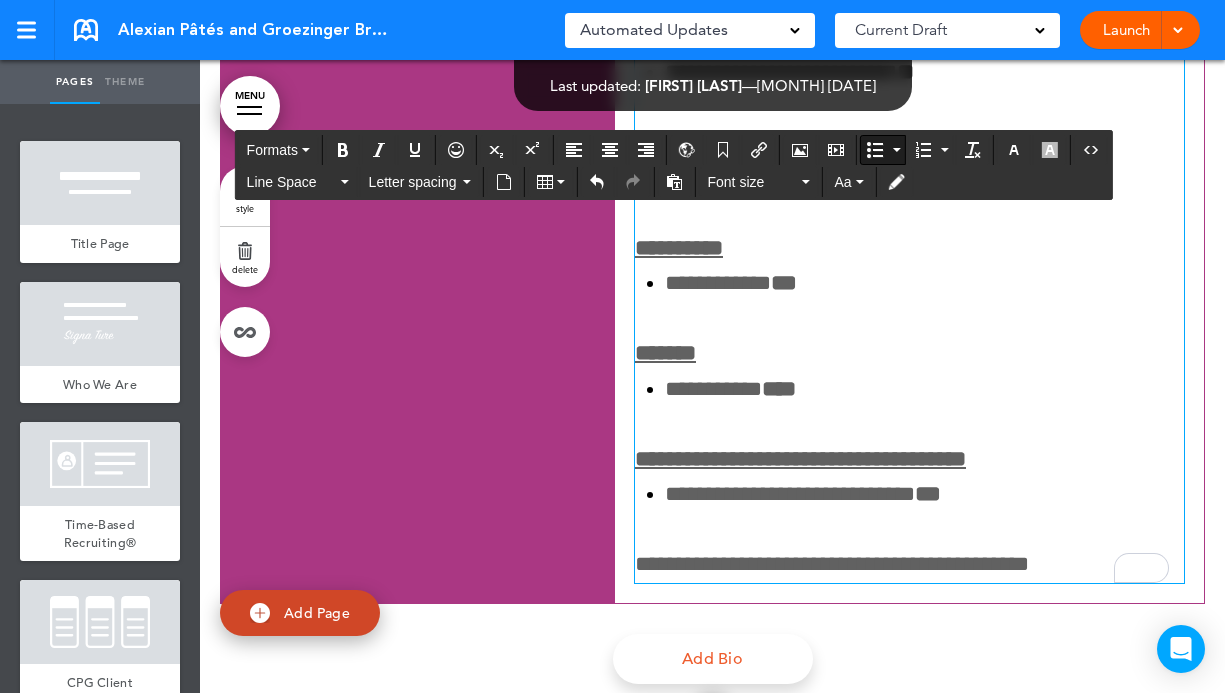 click on "****" at bounding box center [779, 389] 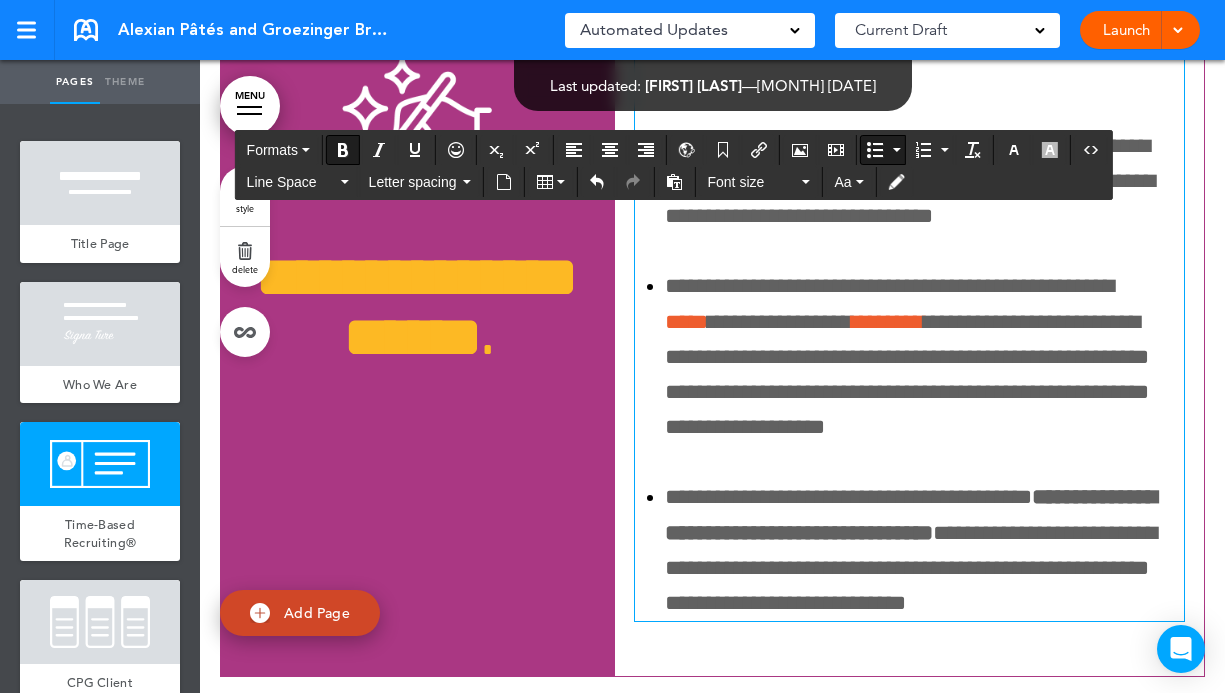 click on "**********" at bounding box center [920, 357] 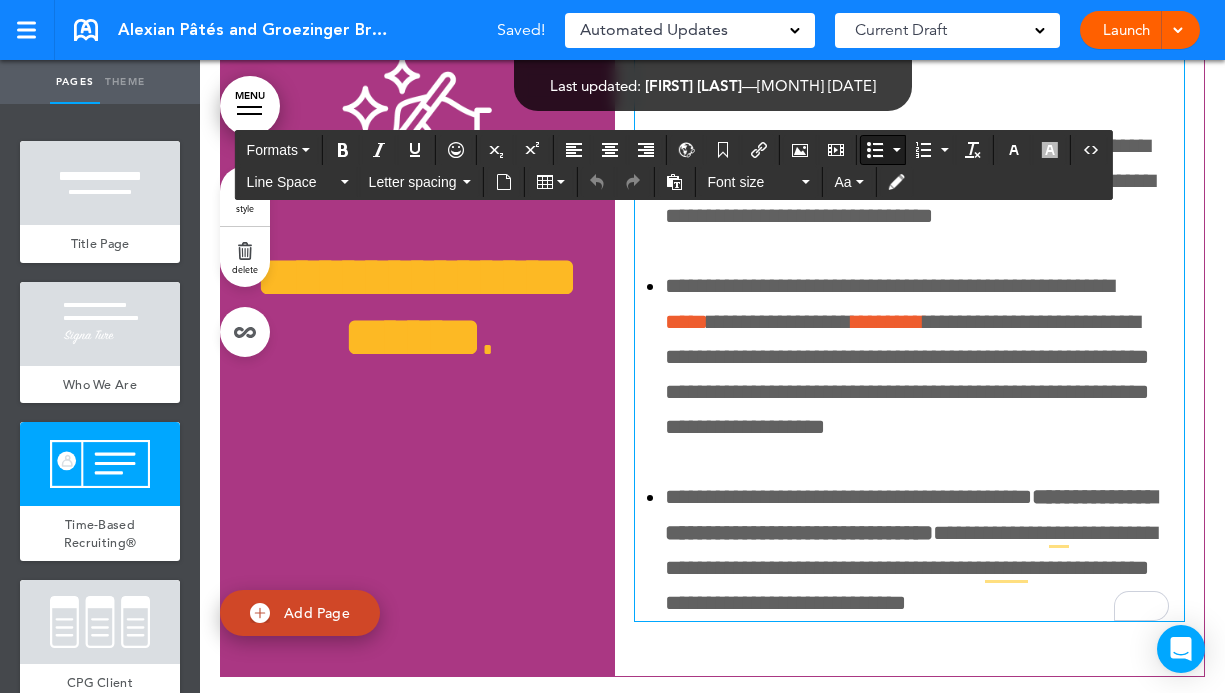 click on "**********" at bounding box center [920, 357] 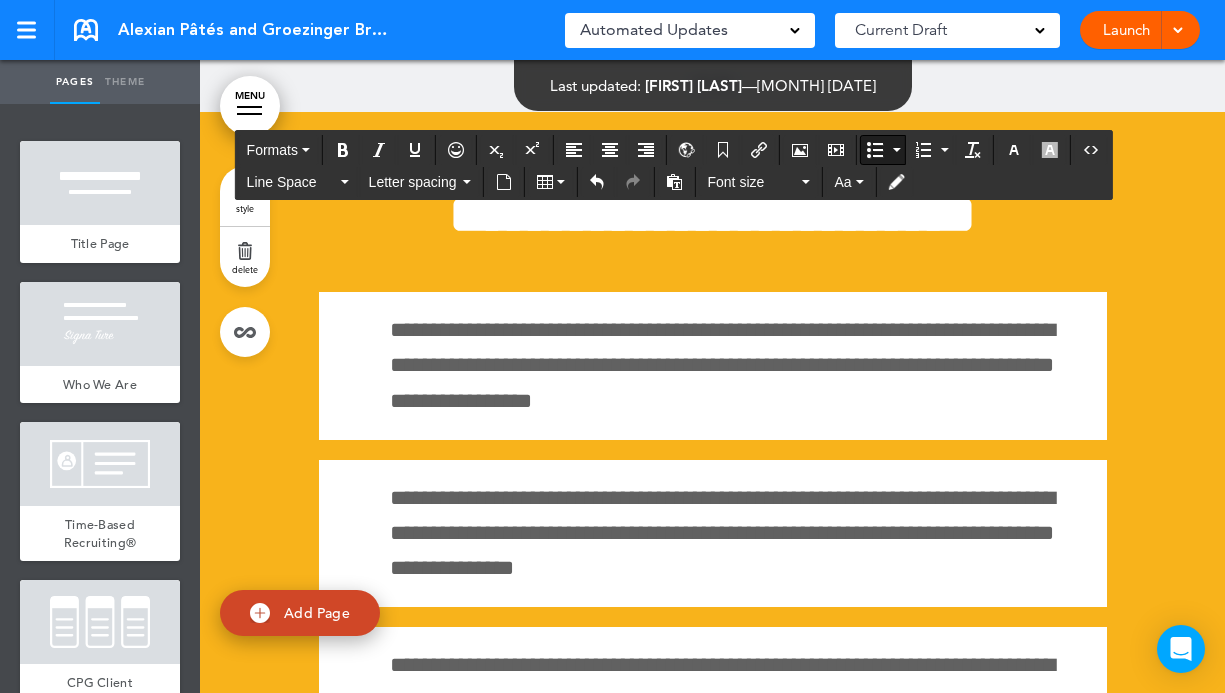 click on "Launch" at bounding box center (1126, 30) 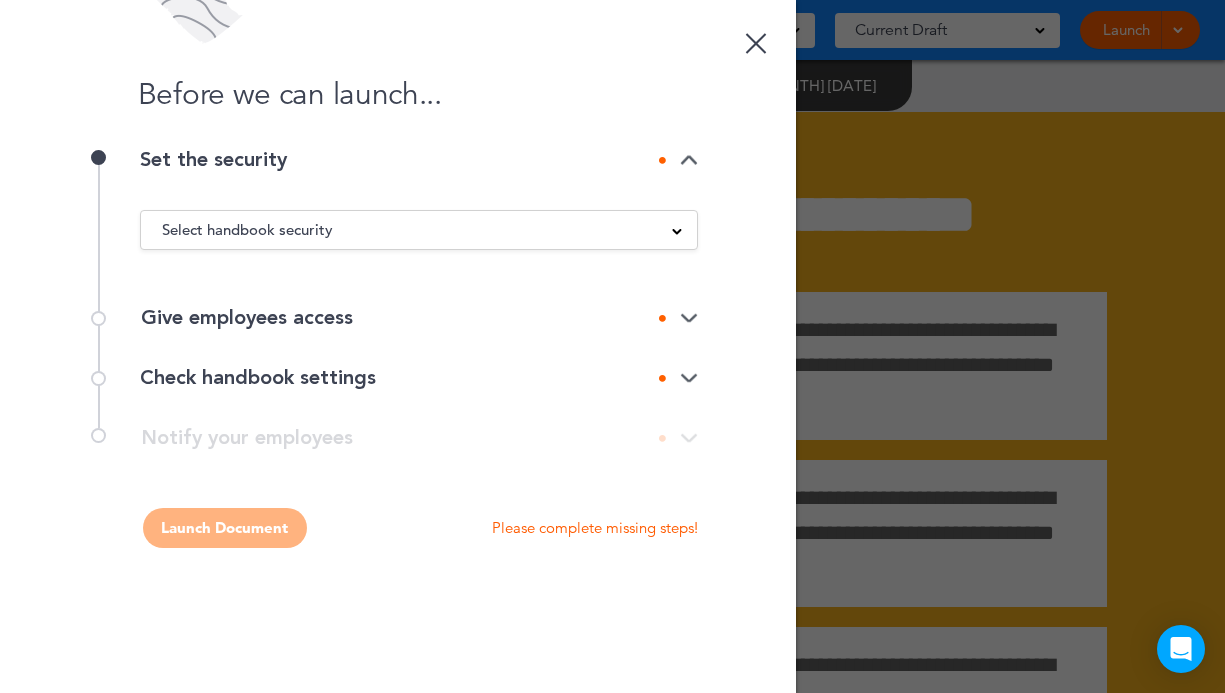 click on "Select handbook security" at bounding box center [246, 230] 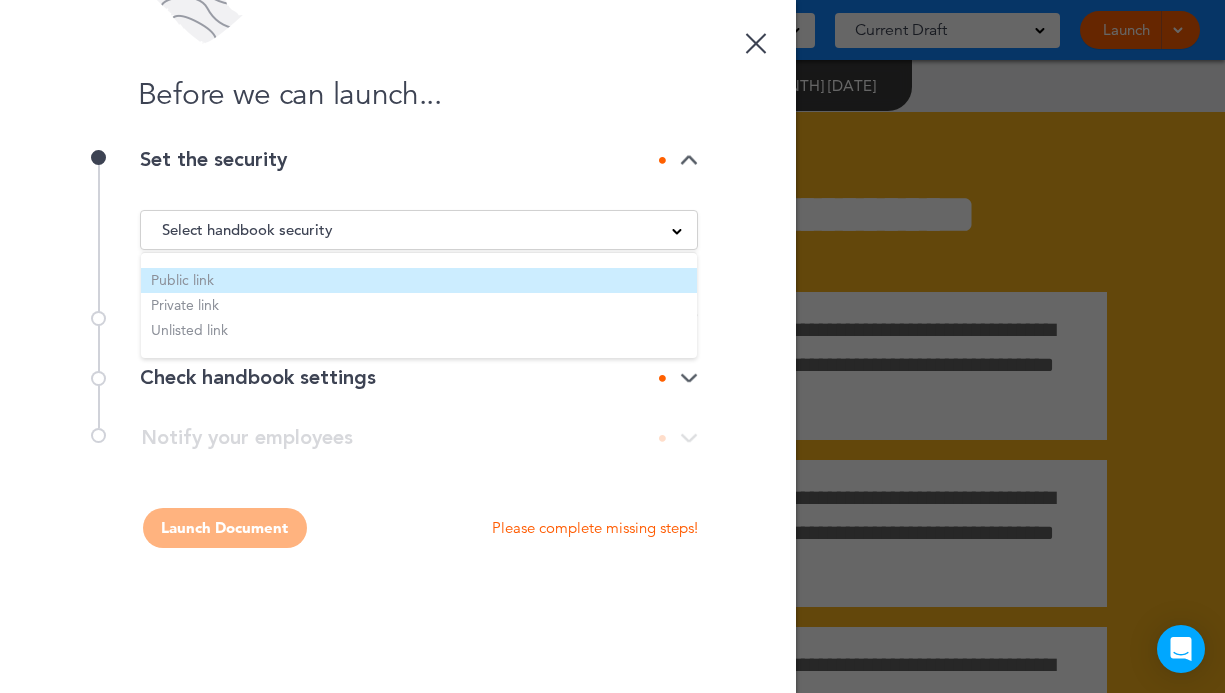 click on "Public link" at bounding box center (419, 280) 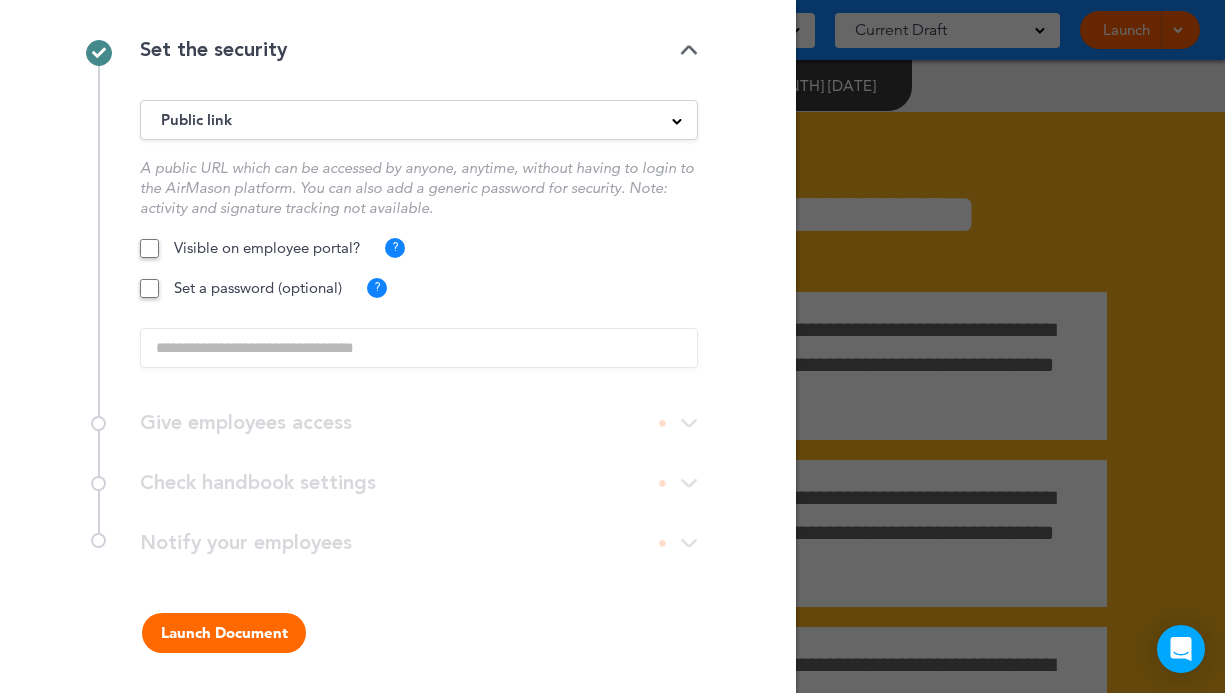 click on "Launch Document" at bounding box center [224, 633] 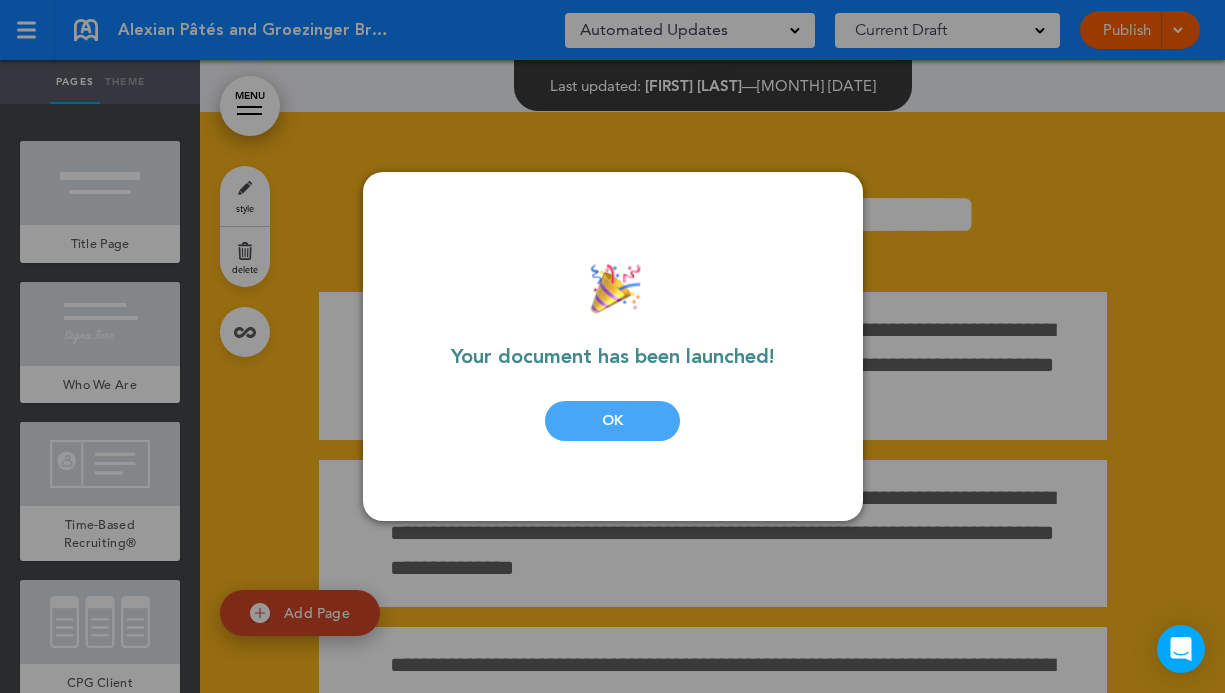 click on "OK" at bounding box center [612, 421] 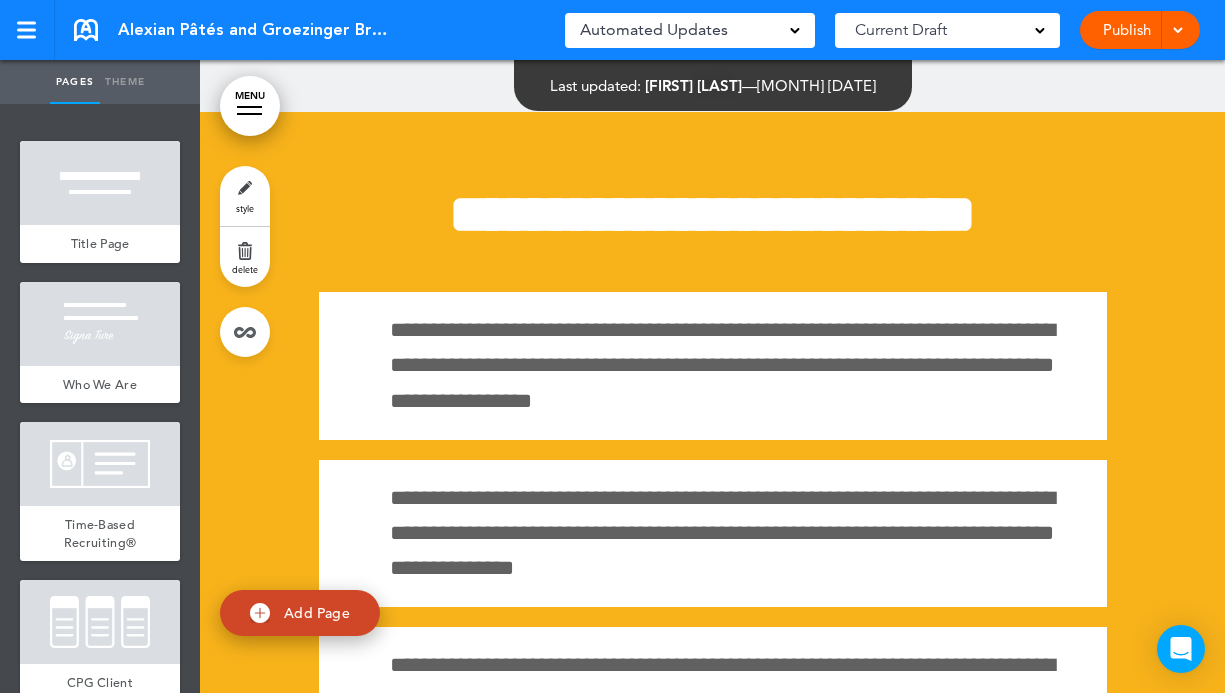 click on "Publish" at bounding box center (1126, 30) 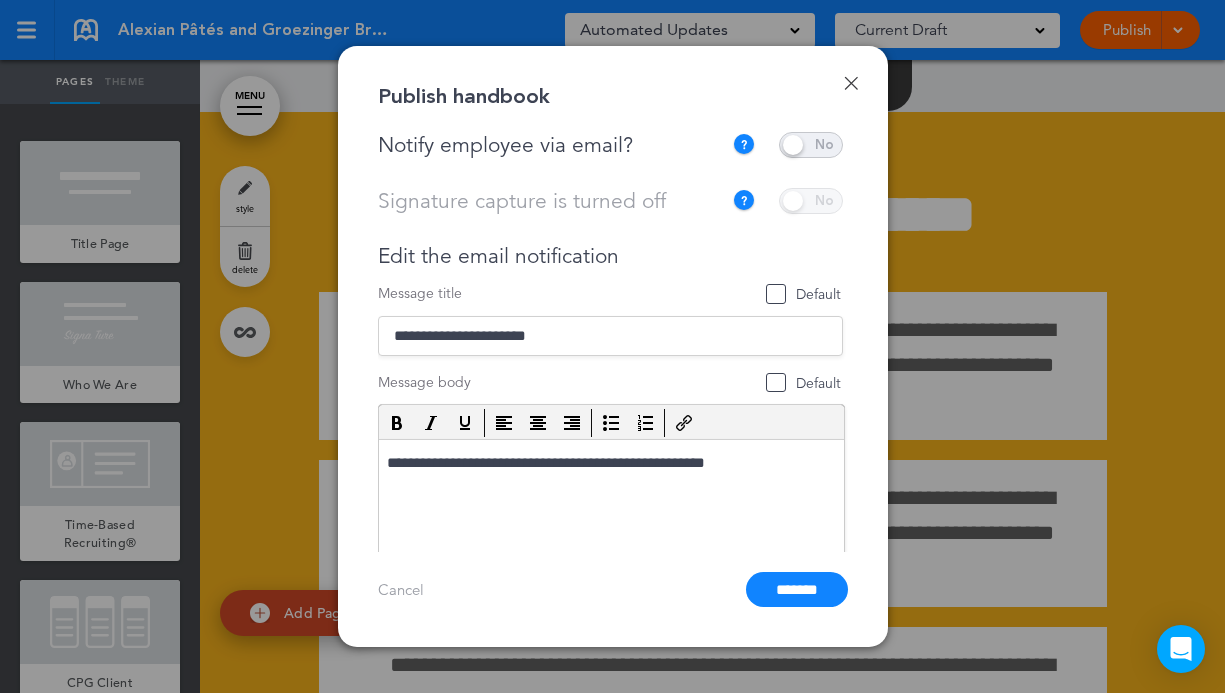 click at bounding box center [811, 145] 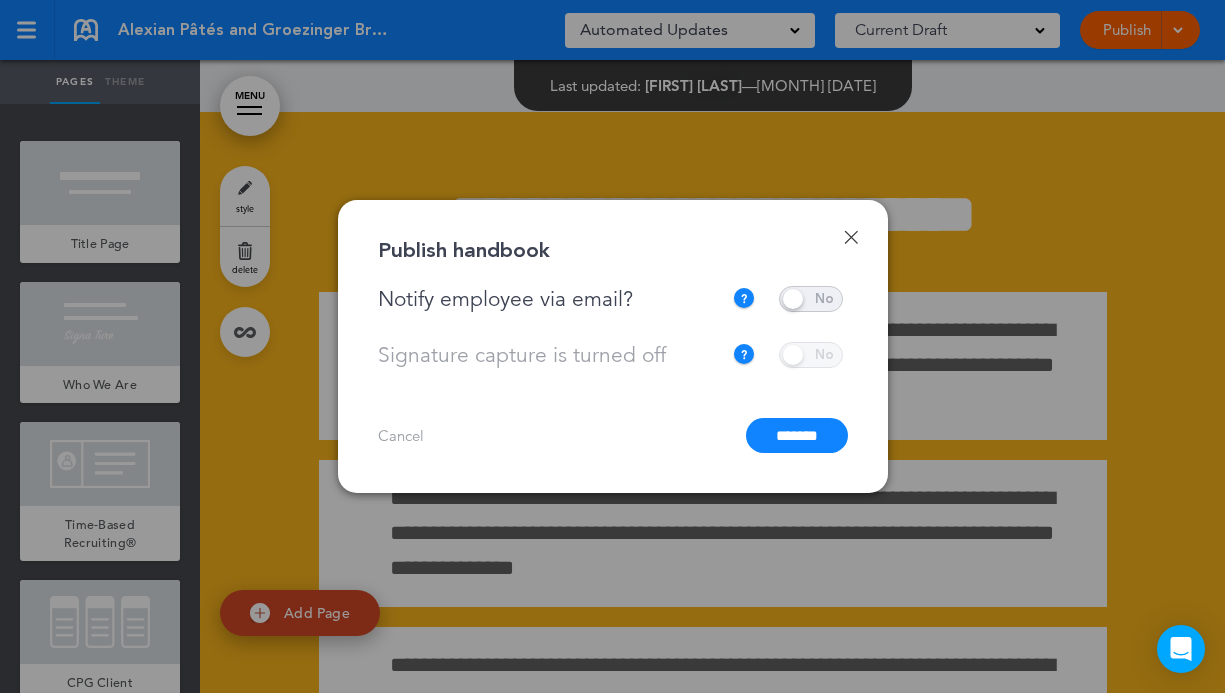 click on "*******" at bounding box center (797, 435) 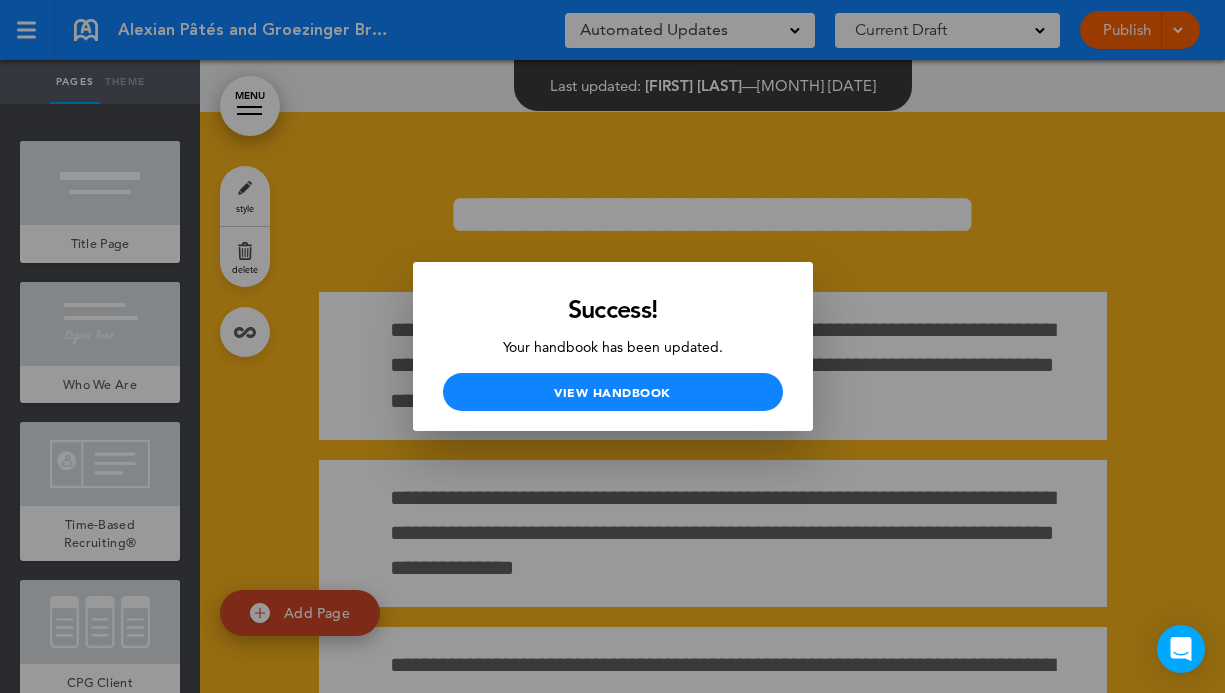 click at bounding box center [612, 346] 